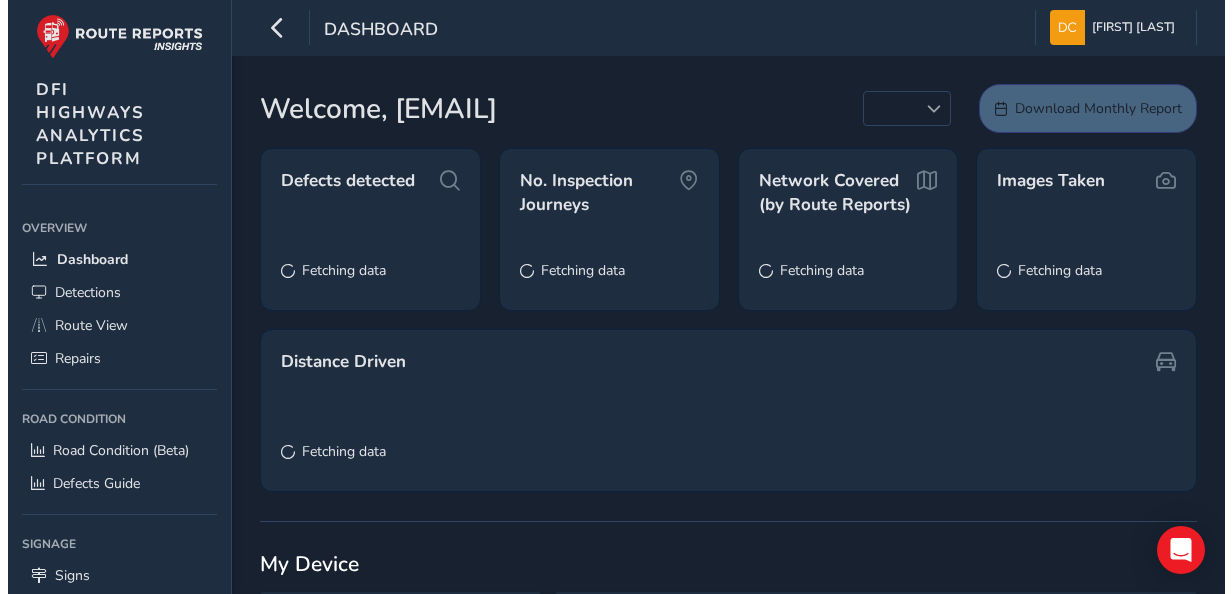 scroll, scrollTop: 0, scrollLeft: 0, axis: both 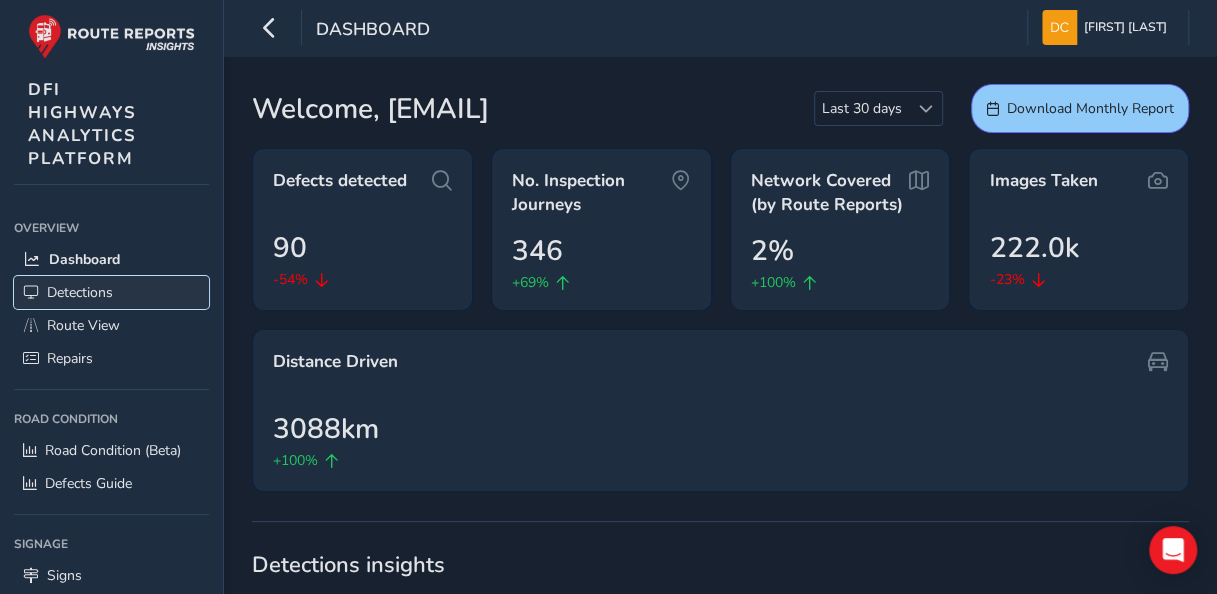 click on "Detections" at bounding box center (80, 292) 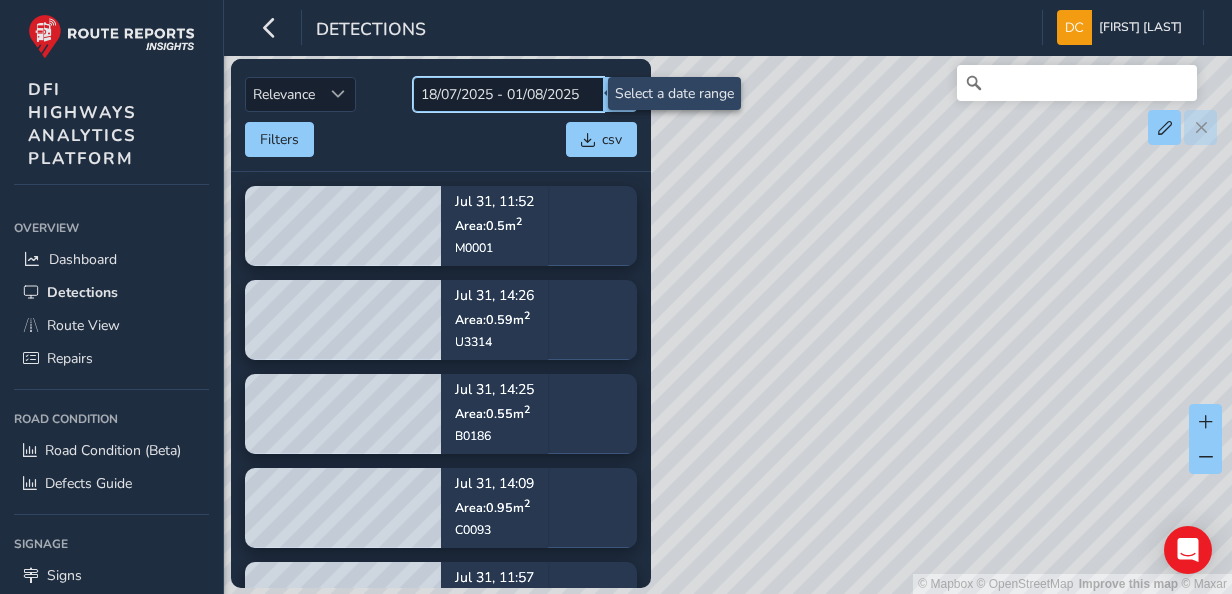 click on "18/07/2025 - 01/08/2025" at bounding box center [508, 94] 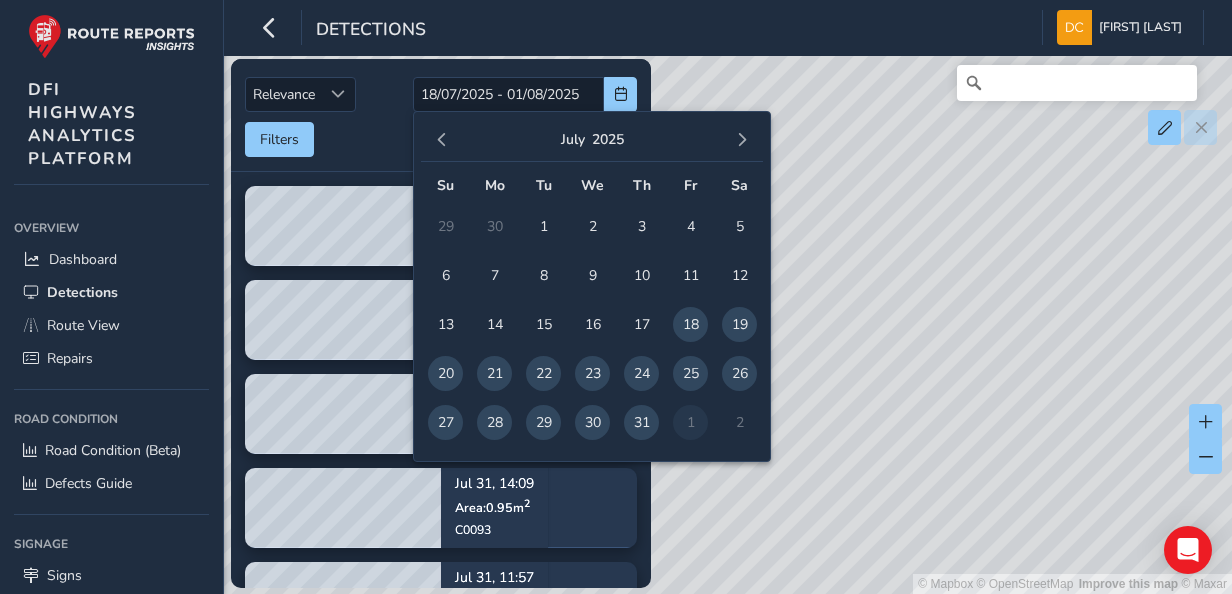 click on "29" at bounding box center [543, 422] 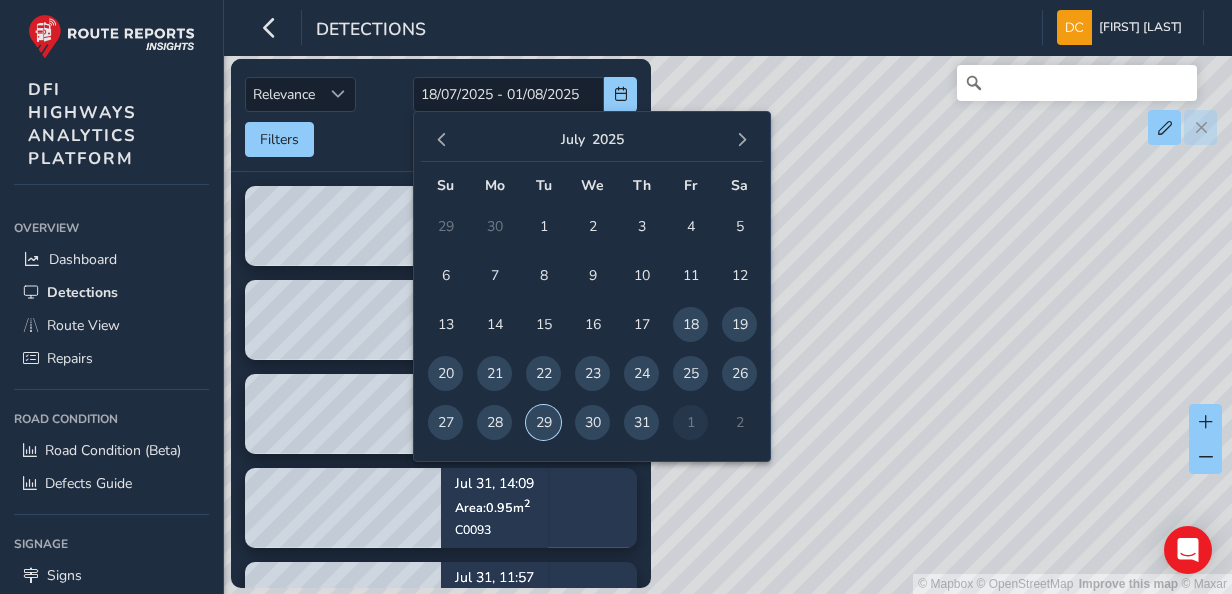 type on "29/07/2025" 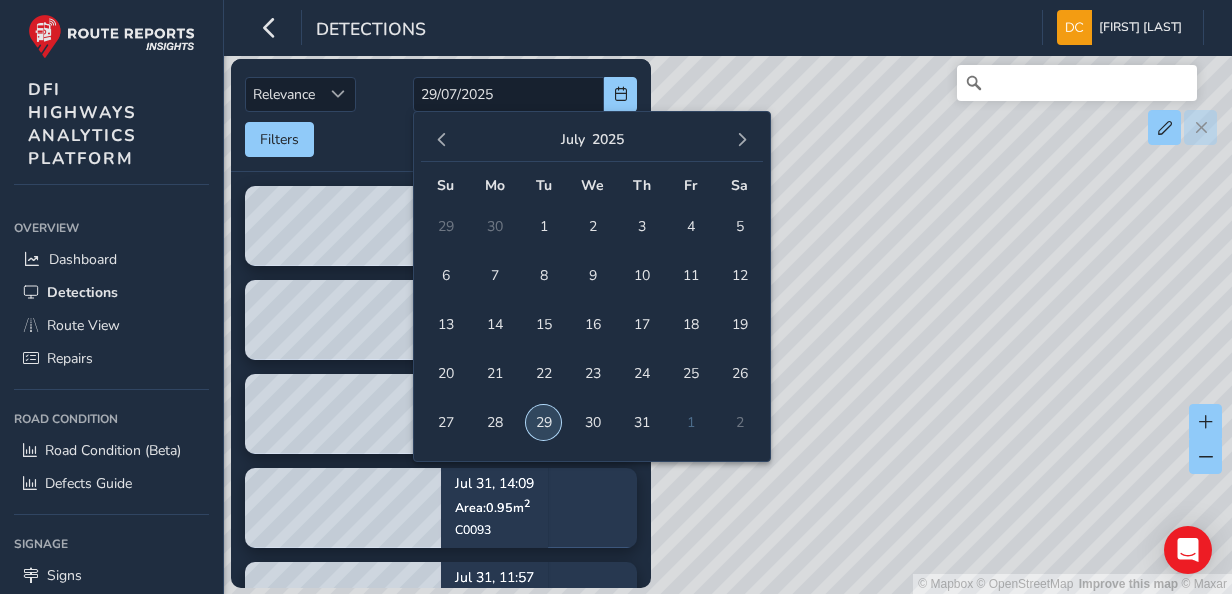 click on "29" at bounding box center (543, 422) 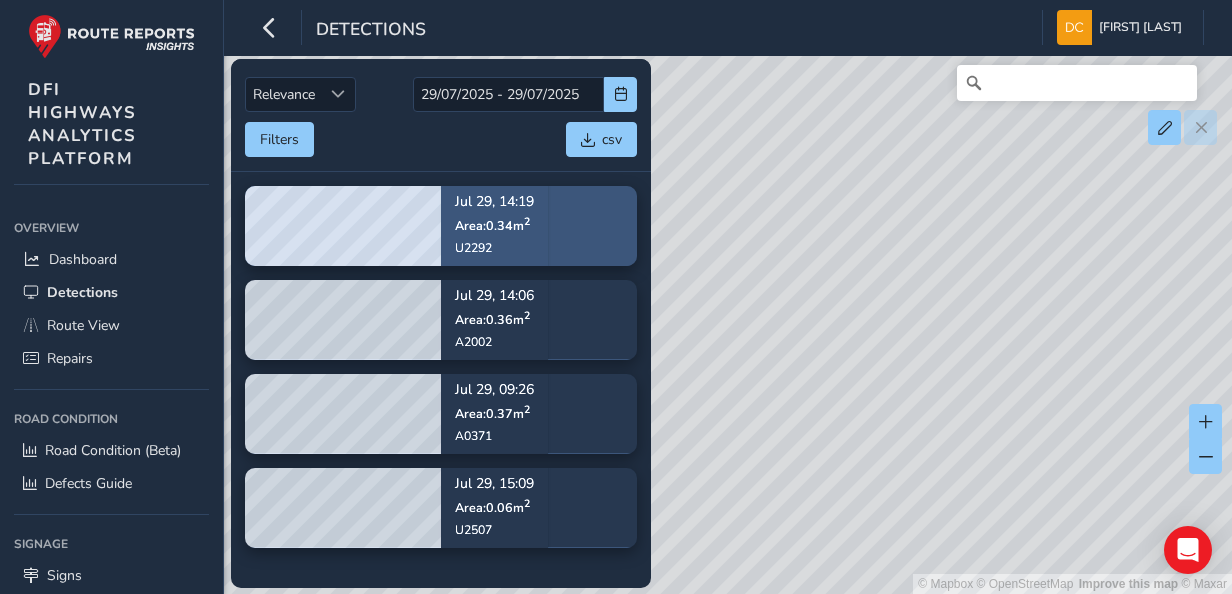 click on "Jul 29, 14:19 Area:  0.34 m 2 U2292" at bounding box center [494, 226] 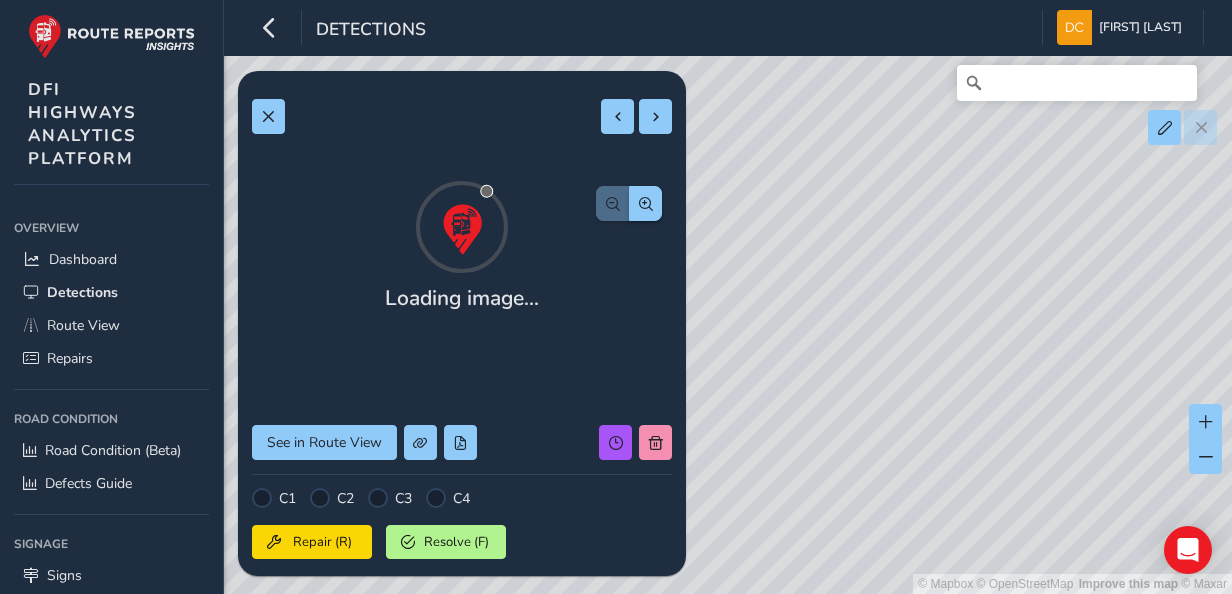 drag, startPoint x: 899, startPoint y: 438, endPoint x: 1015, endPoint y: 232, distance: 236.41489 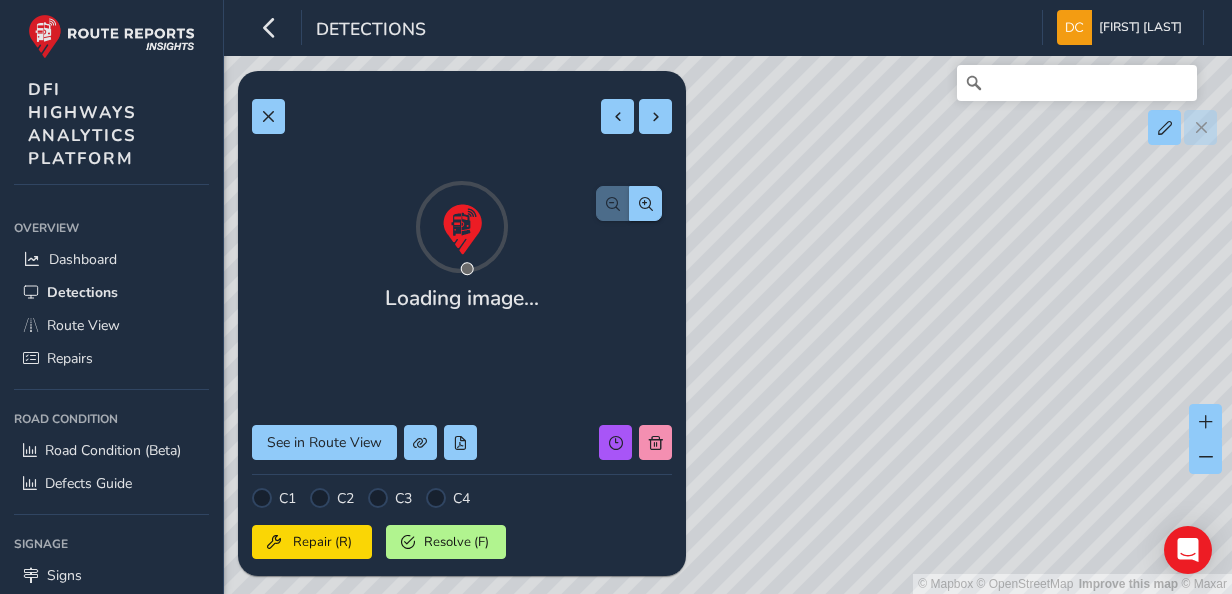 click on "© Mapbox   © OpenStreetMap   Improve this map   © Maxar" at bounding box center [616, 297] 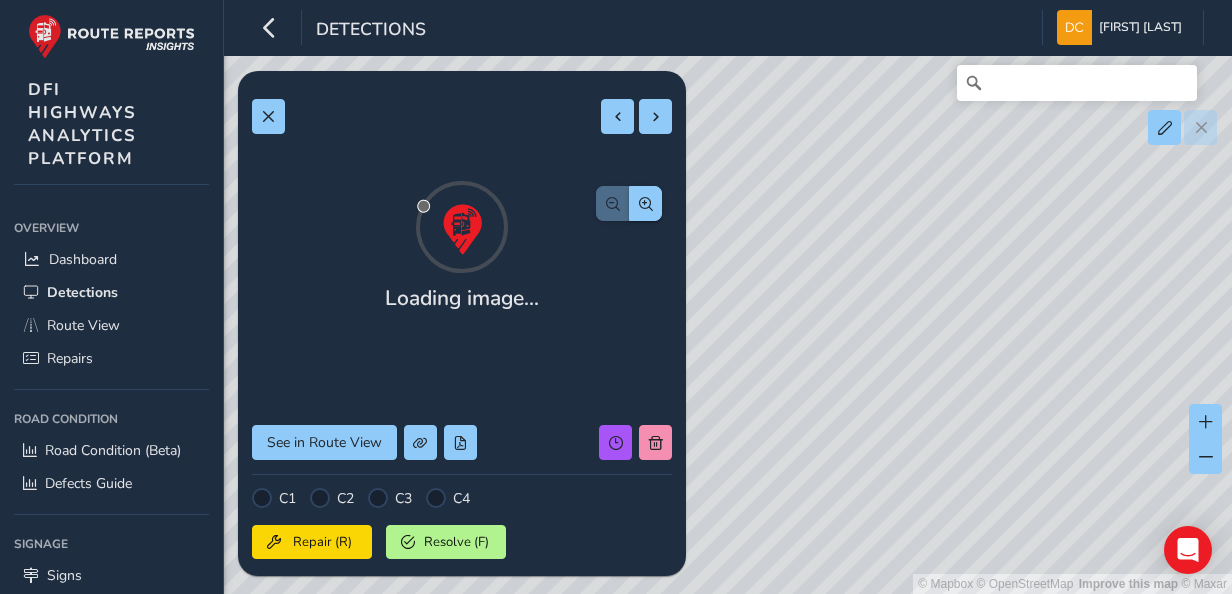 drag, startPoint x: 897, startPoint y: 409, endPoint x: 916, endPoint y: 332, distance: 79.30952 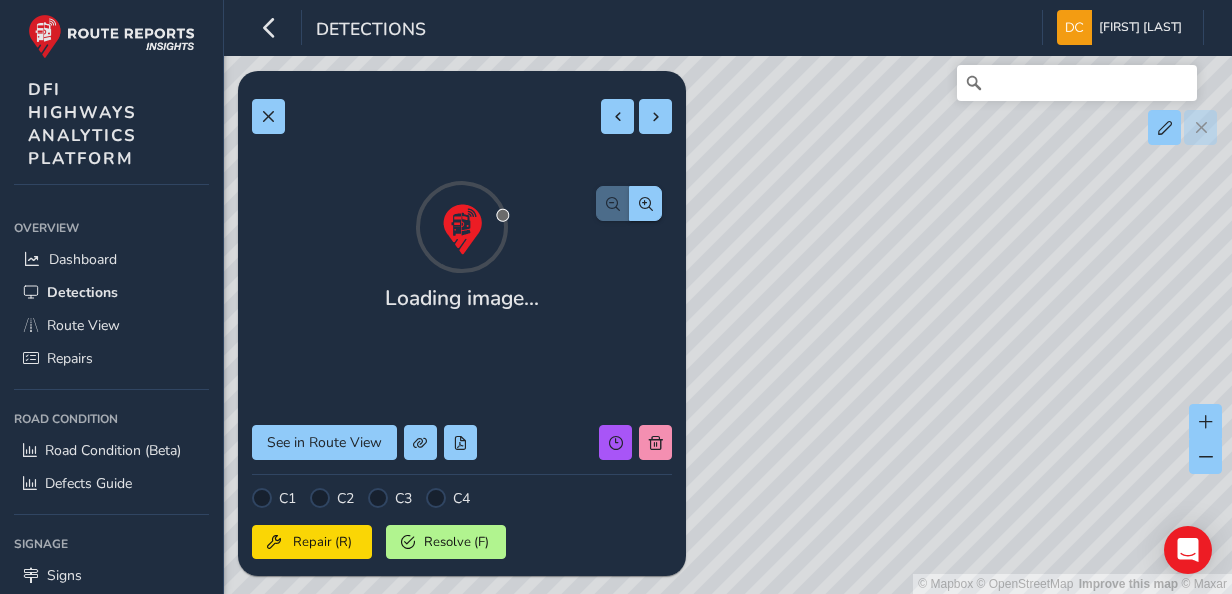 click on "© Mapbox   © OpenStreetMap   Improve this map   © Maxar" at bounding box center [616, 297] 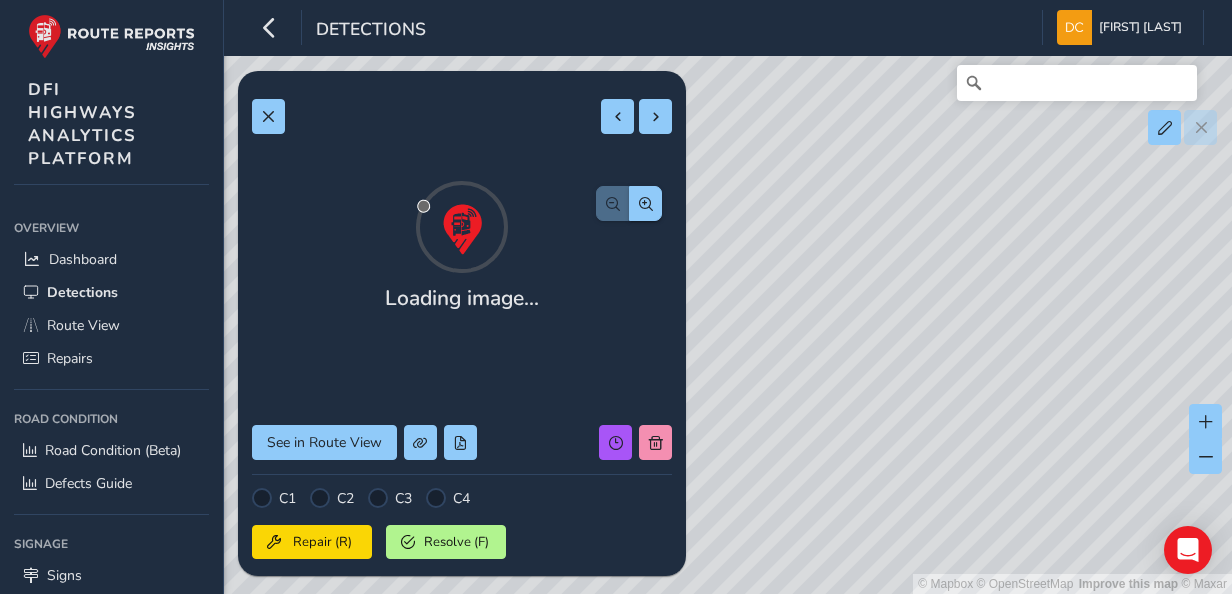 click on "© Mapbox   © OpenStreetMap   Improve this map   © Maxar" at bounding box center [616, 297] 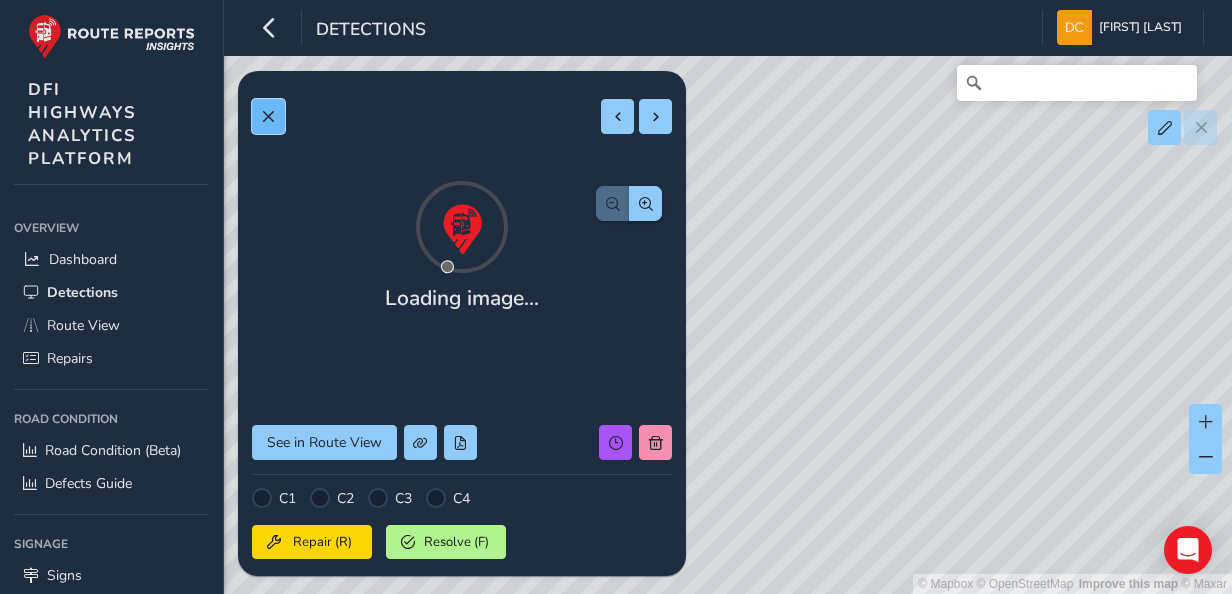 click at bounding box center (268, 117) 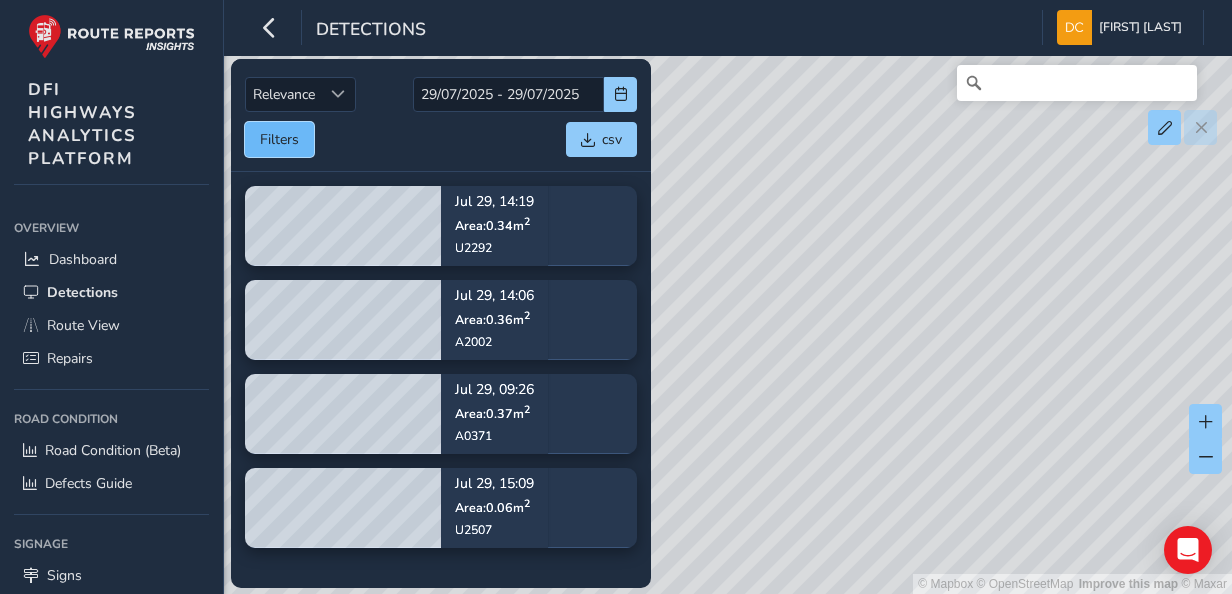 click on "Filters" at bounding box center (279, 139) 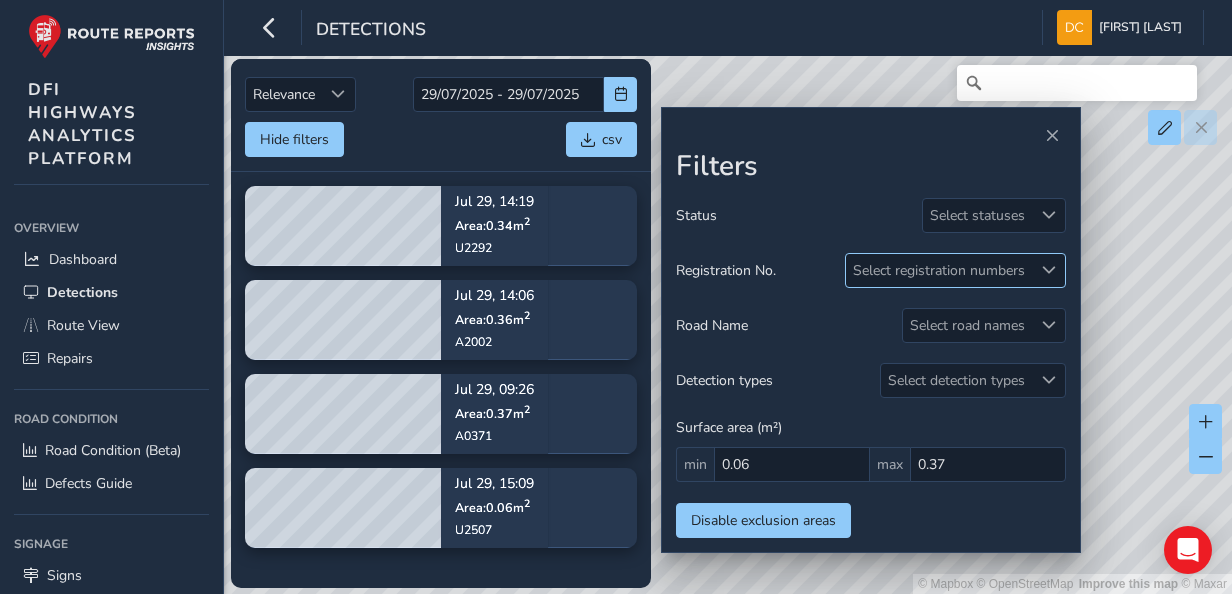 click at bounding box center [1048, 270] 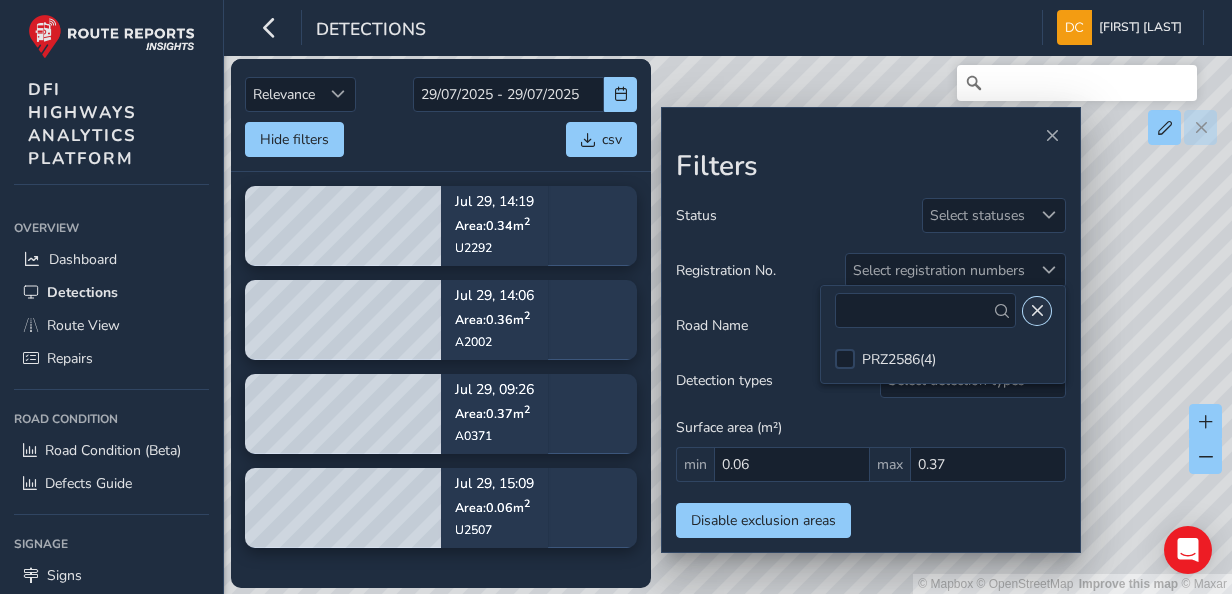 click at bounding box center [1037, 311] 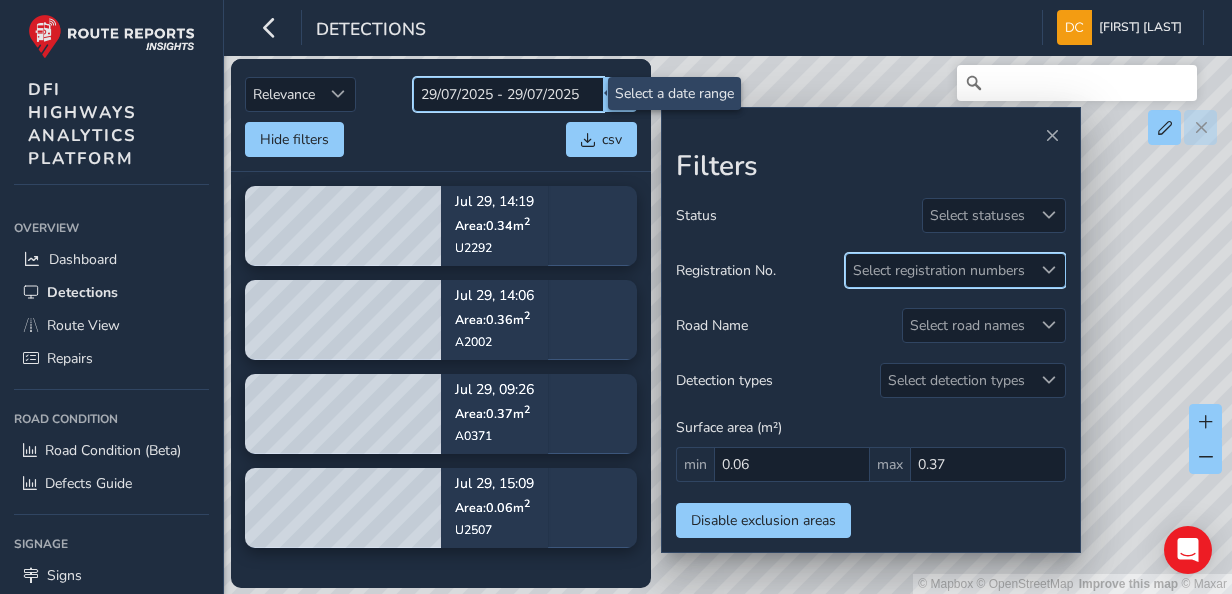 click on "29/07/2025 - 29/07/2025" at bounding box center (508, 94) 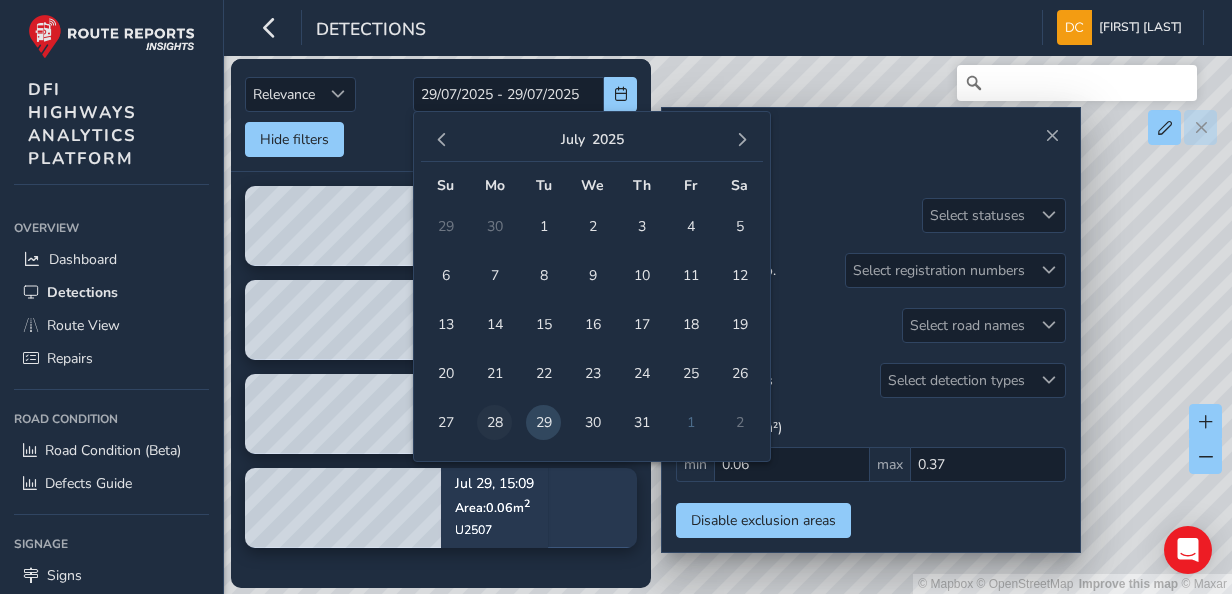 click on "28" at bounding box center (494, 422) 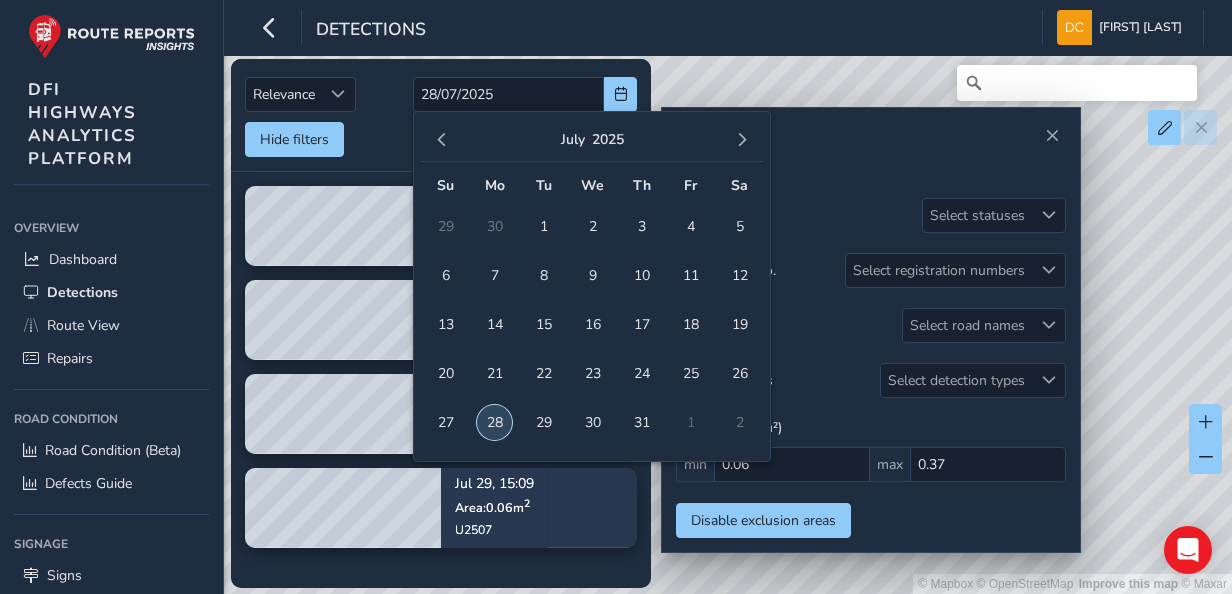 click on "28" at bounding box center (494, 422) 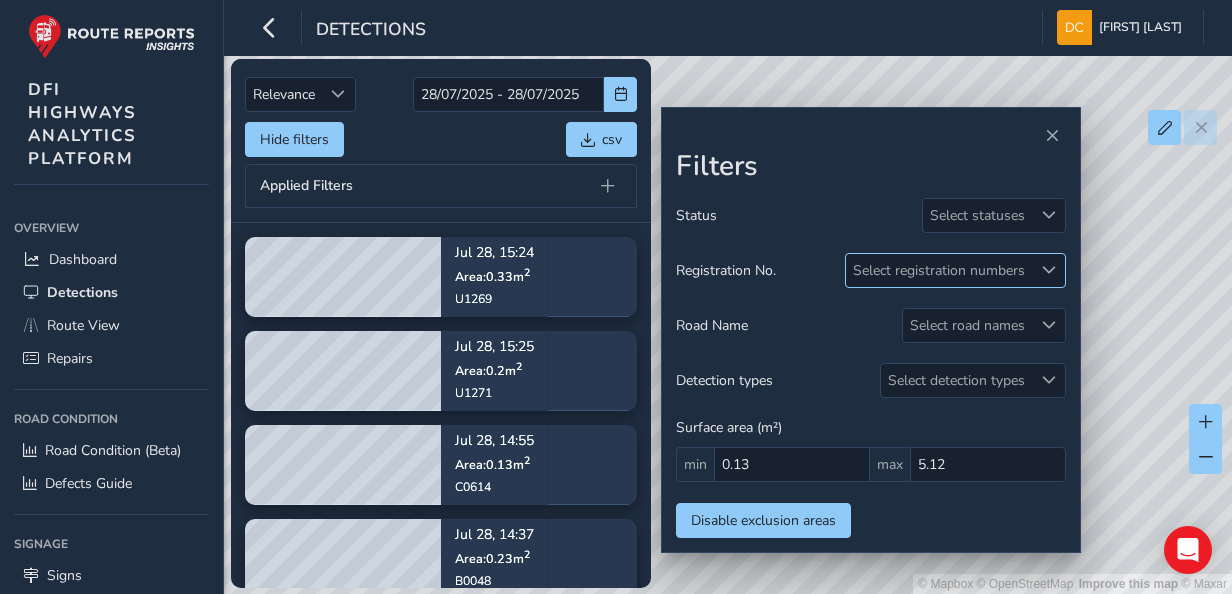 click at bounding box center [1049, 270] 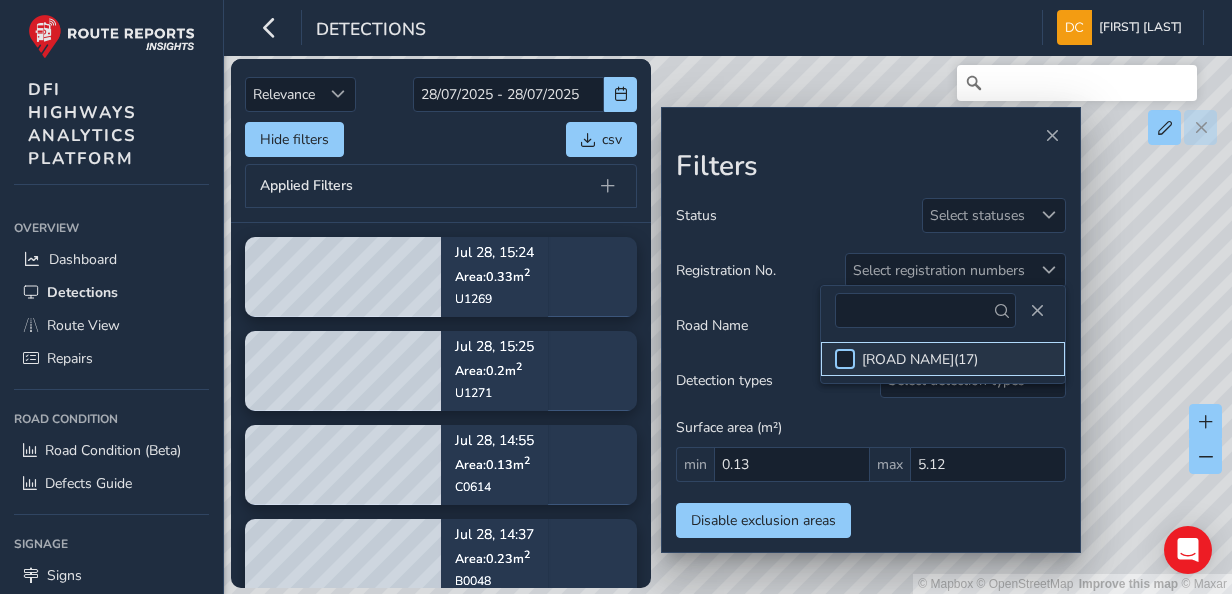 click at bounding box center [845, 359] 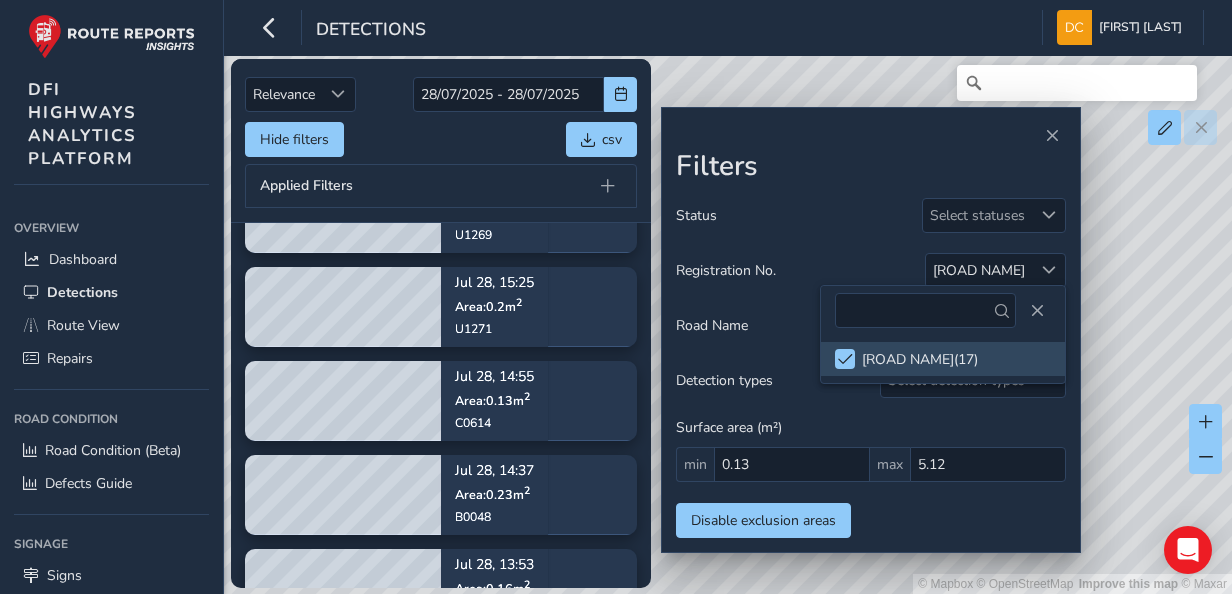 scroll, scrollTop: 116, scrollLeft: 0, axis: vertical 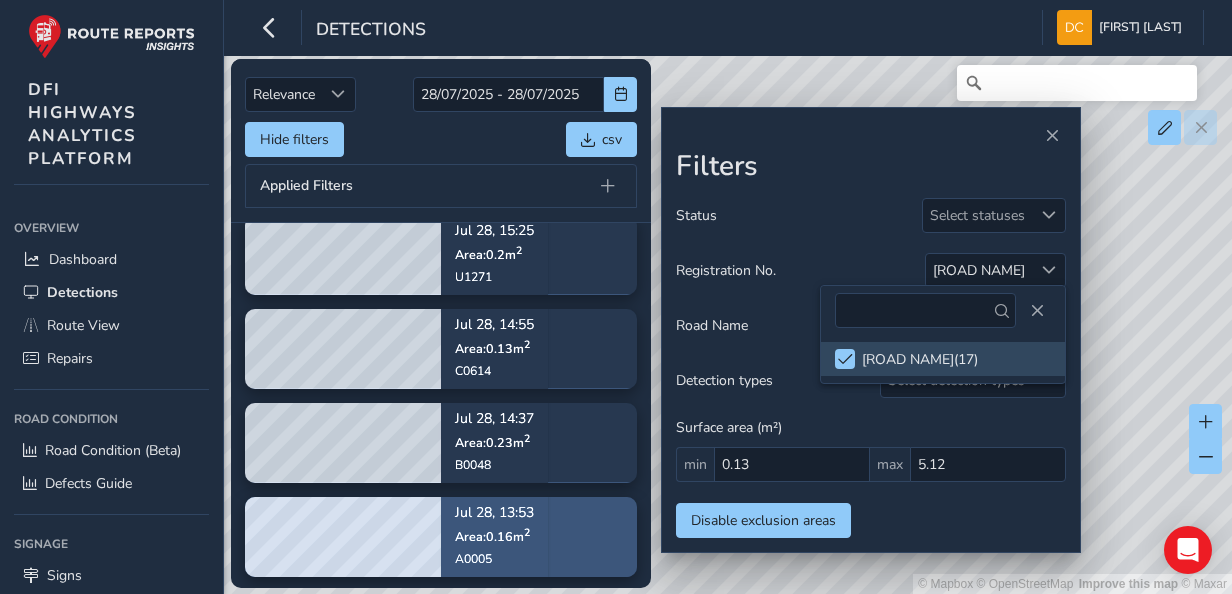 click on "Jul 28, 13:53 Area:  0.16 m 2 A0005" at bounding box center (494, 537) 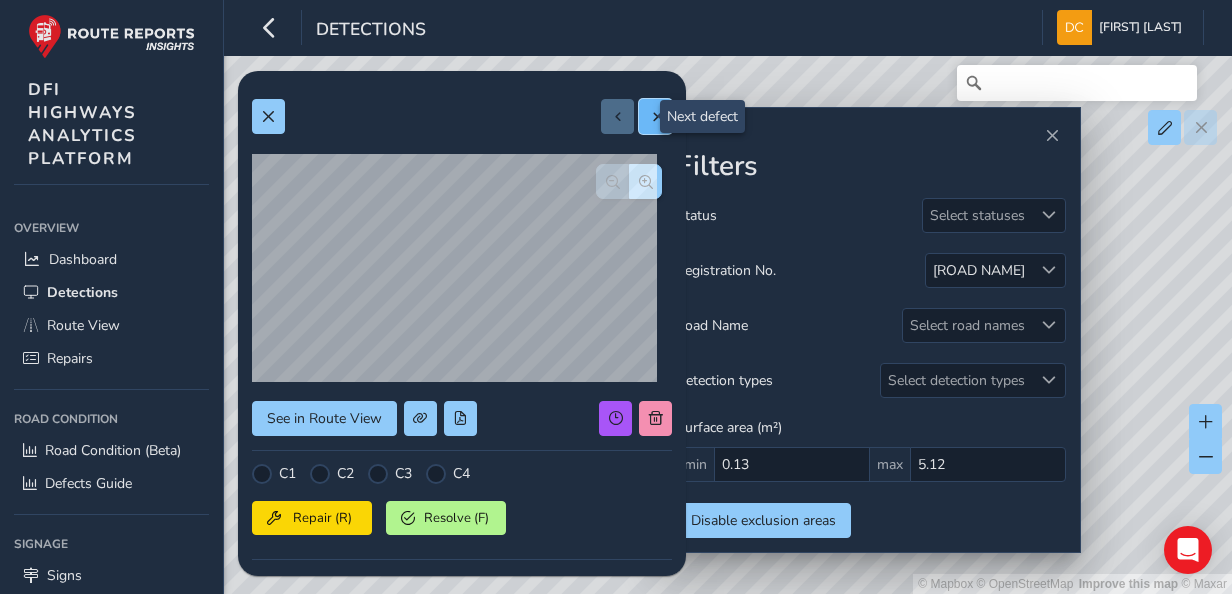 click at bounding box center (656, 117) 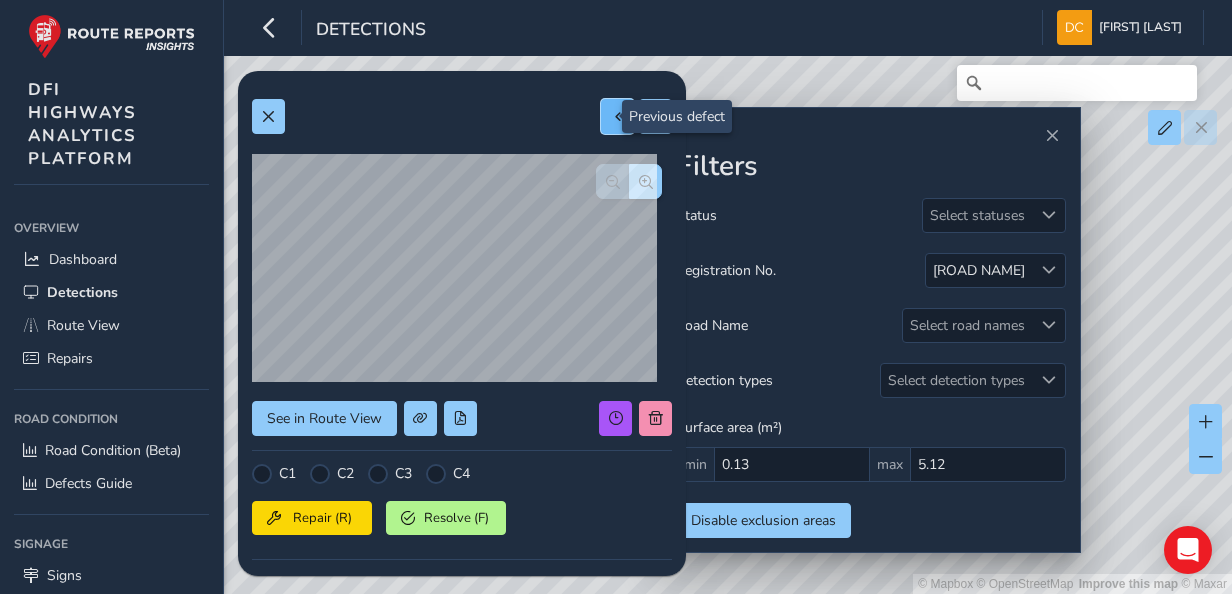 click at bounding box center (617, 116) 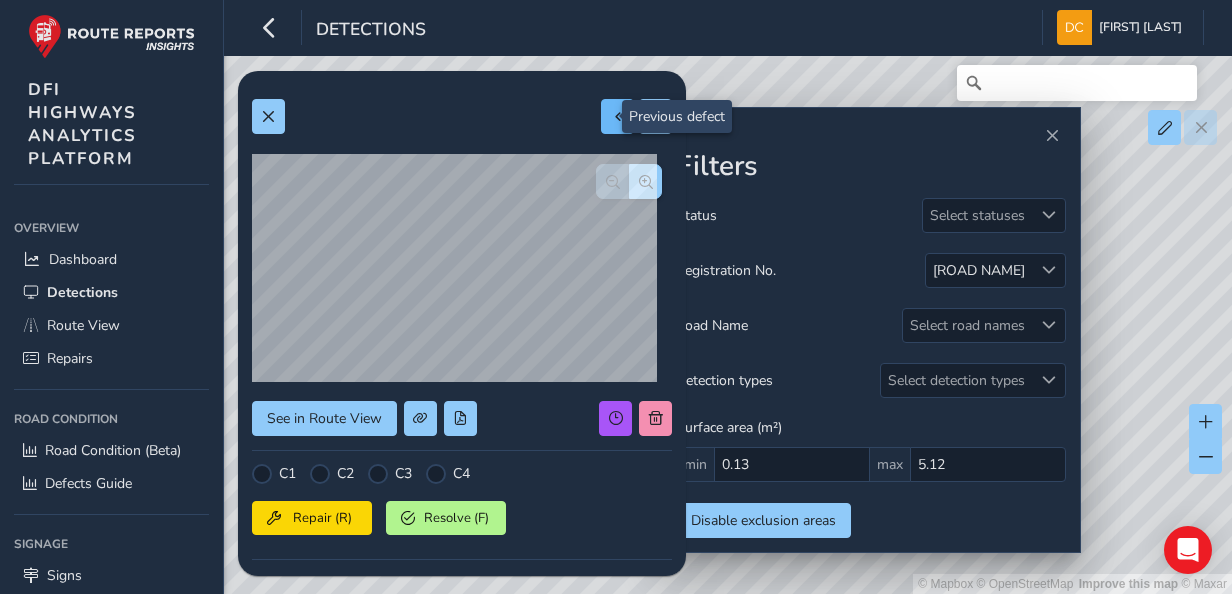 type on "535" 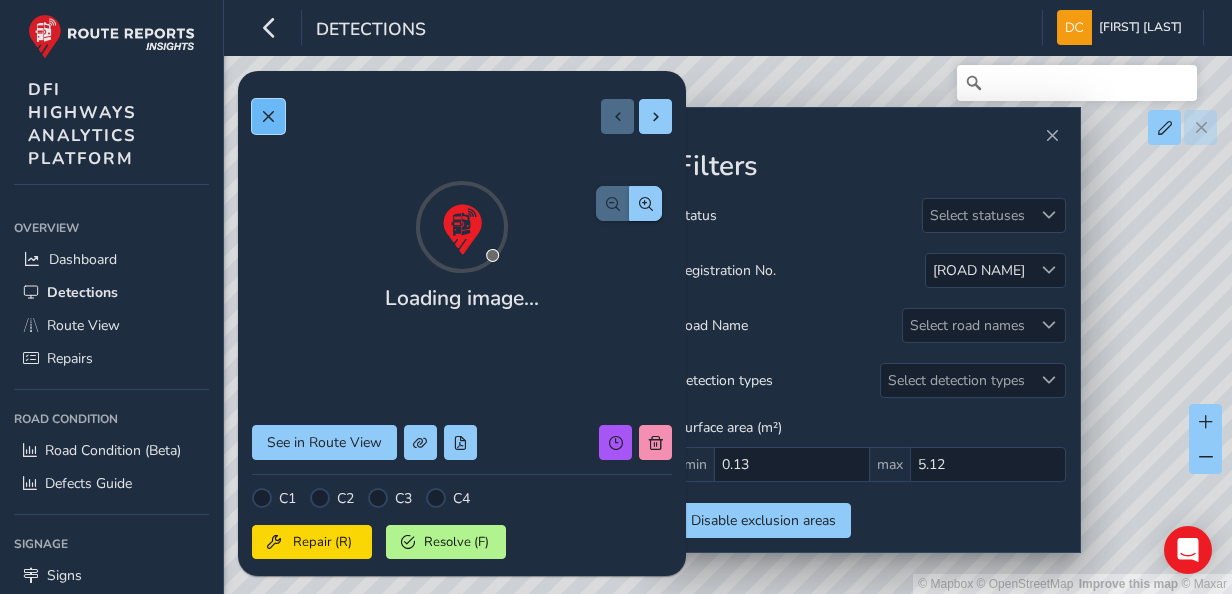 click at bounding box center [268, 117] 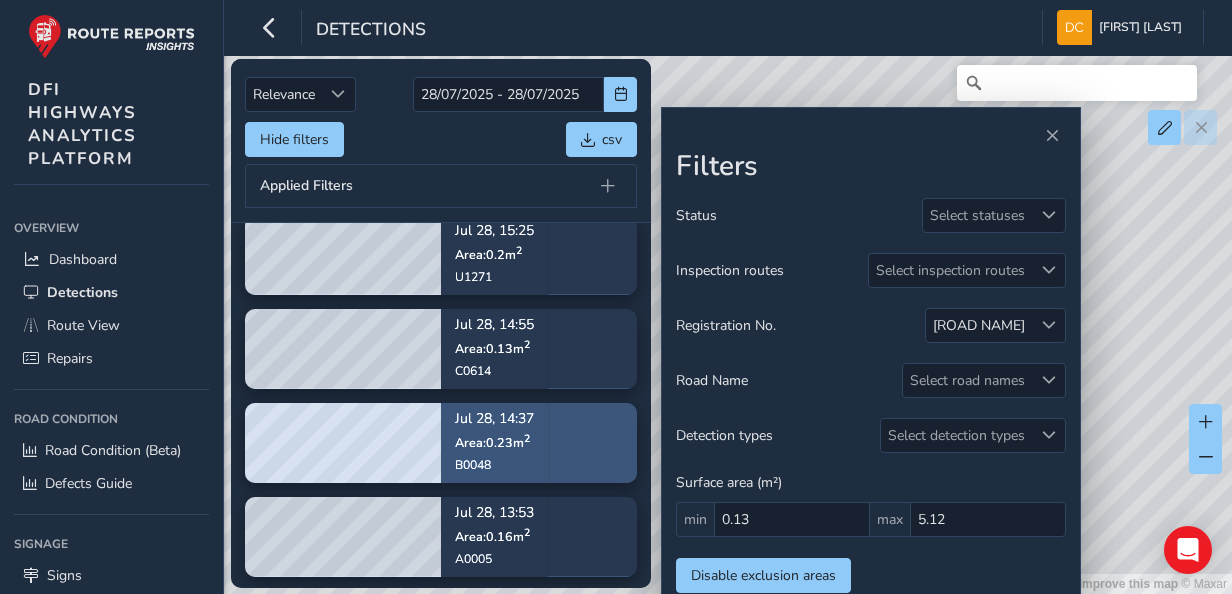 click on "Jul 28, 14:37 Area:  0.23 m 2 B0048" at bounding box center (494, 443) 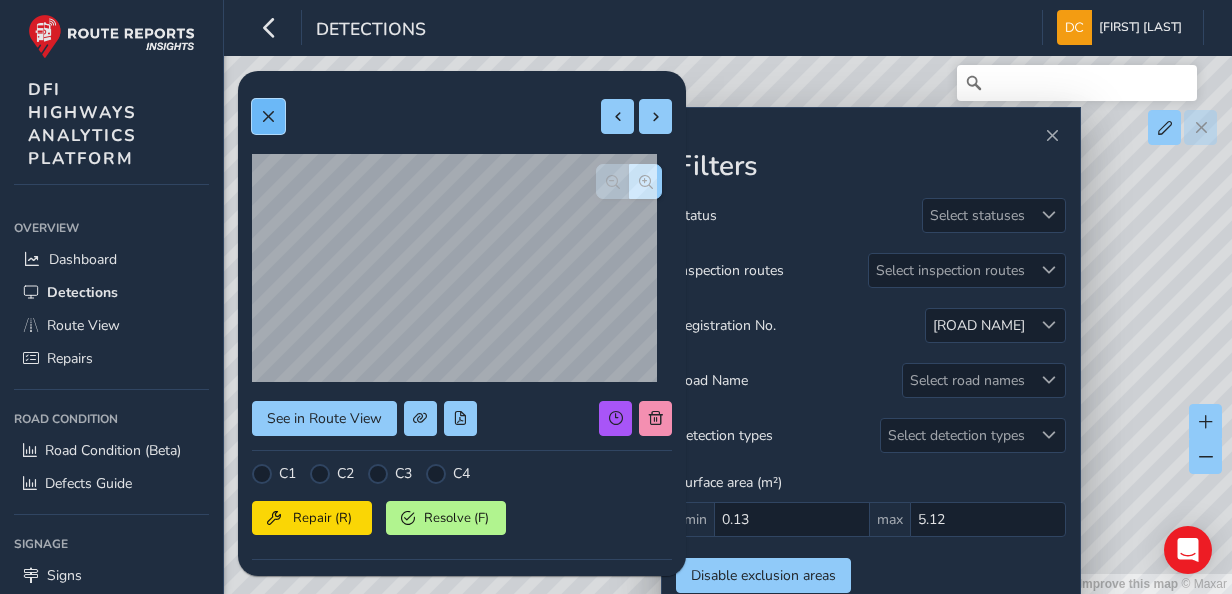 click at bounding box center (268, 116) 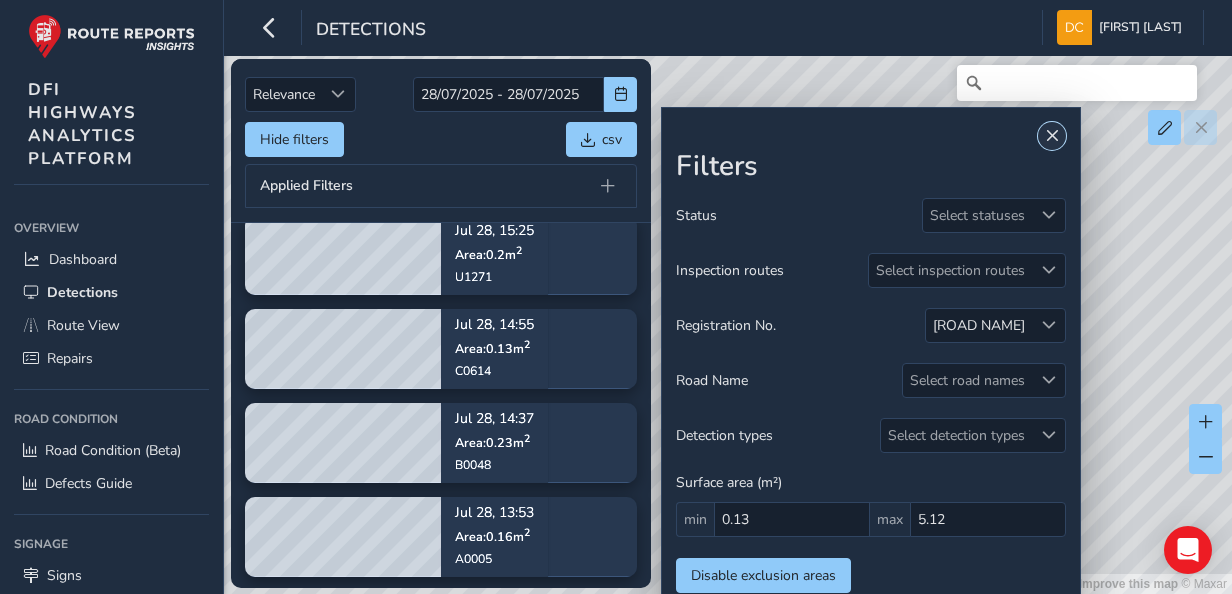 click at bounding box center [1052, 136] 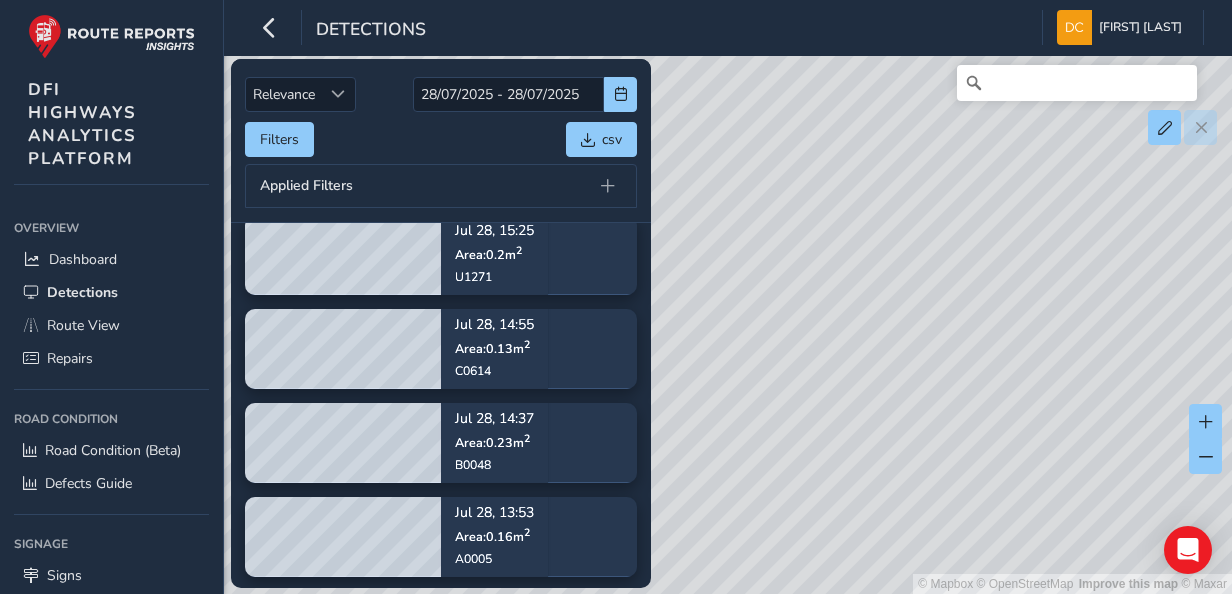 click on "© Mapbox   © OpenStreetMap   Improve this map   © Maxar" at bounding box center [616, 297] 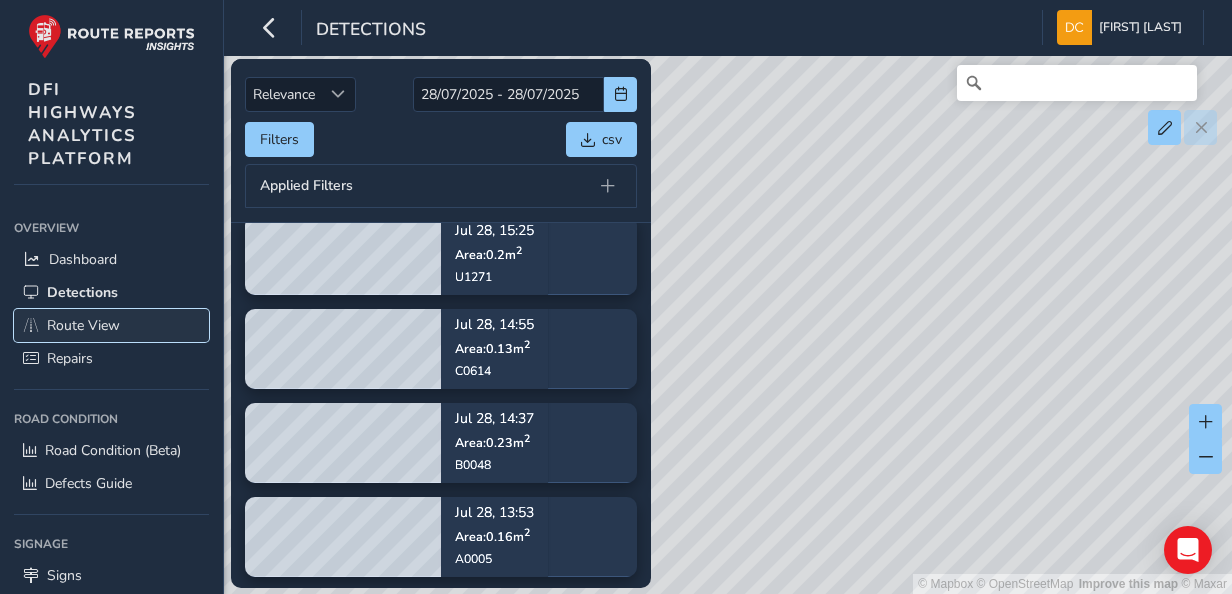 click on "Route View" at bounding box center (83, 325) 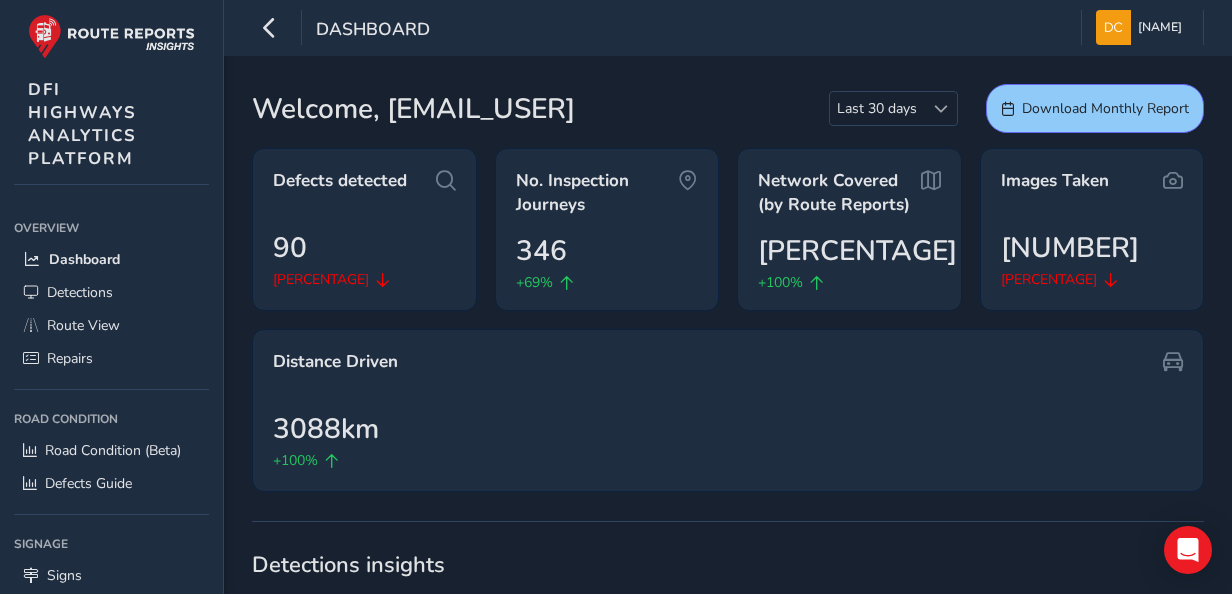 scroll, scrollTop: 0, scrollLeft: 0, axis: both 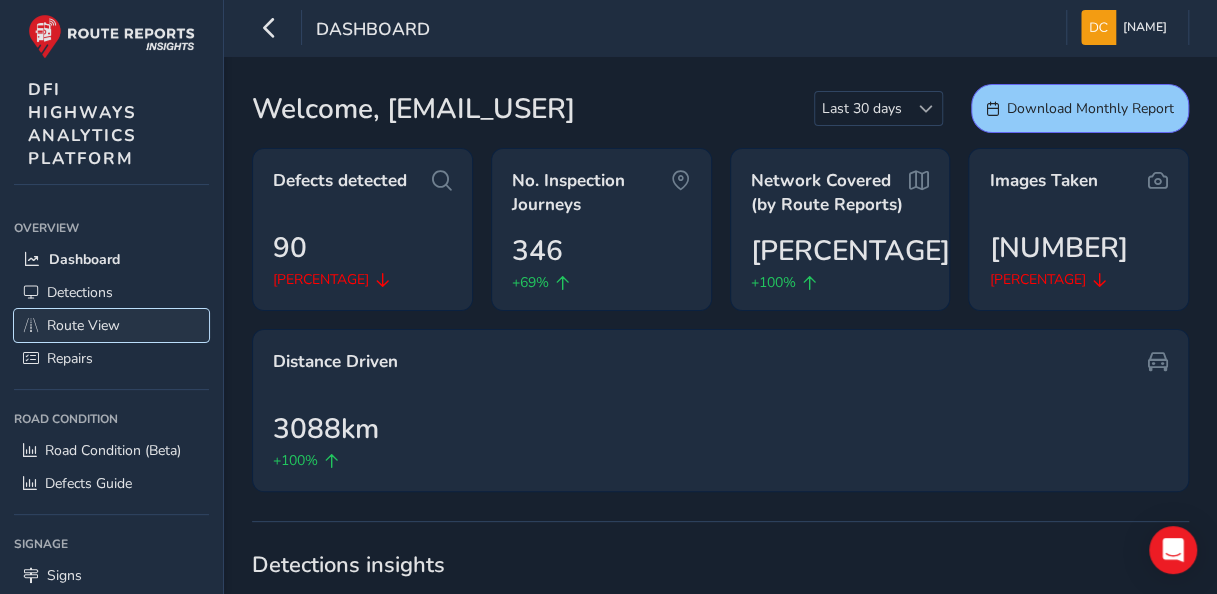 click on "Route View" at bounding box center [83, 325] 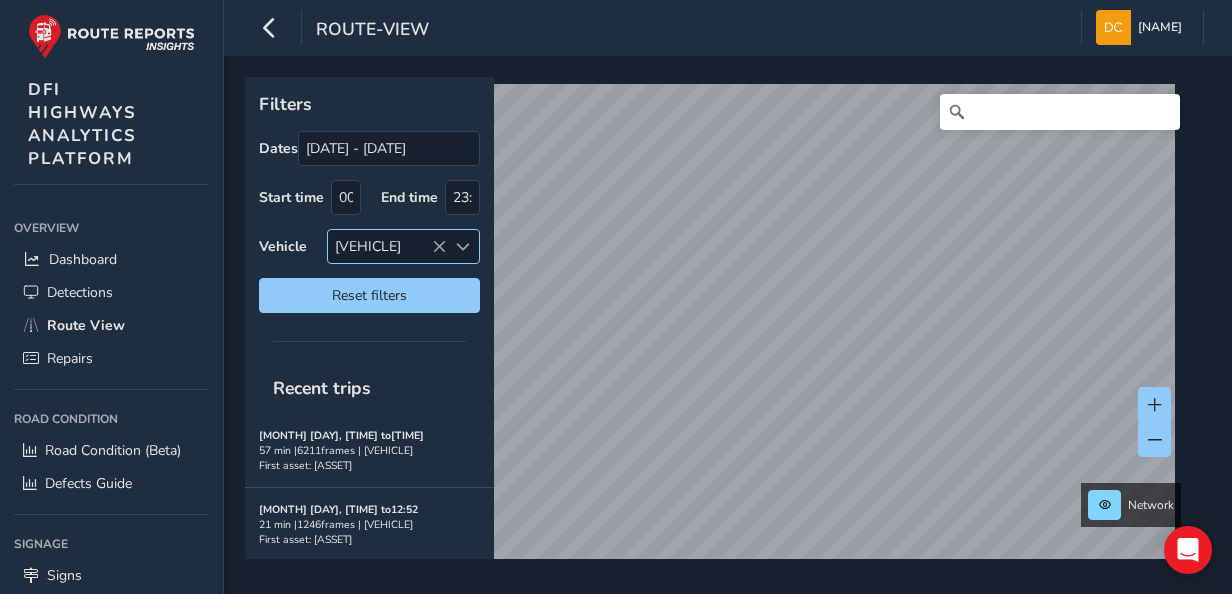 click at bounding box center [462, 246] 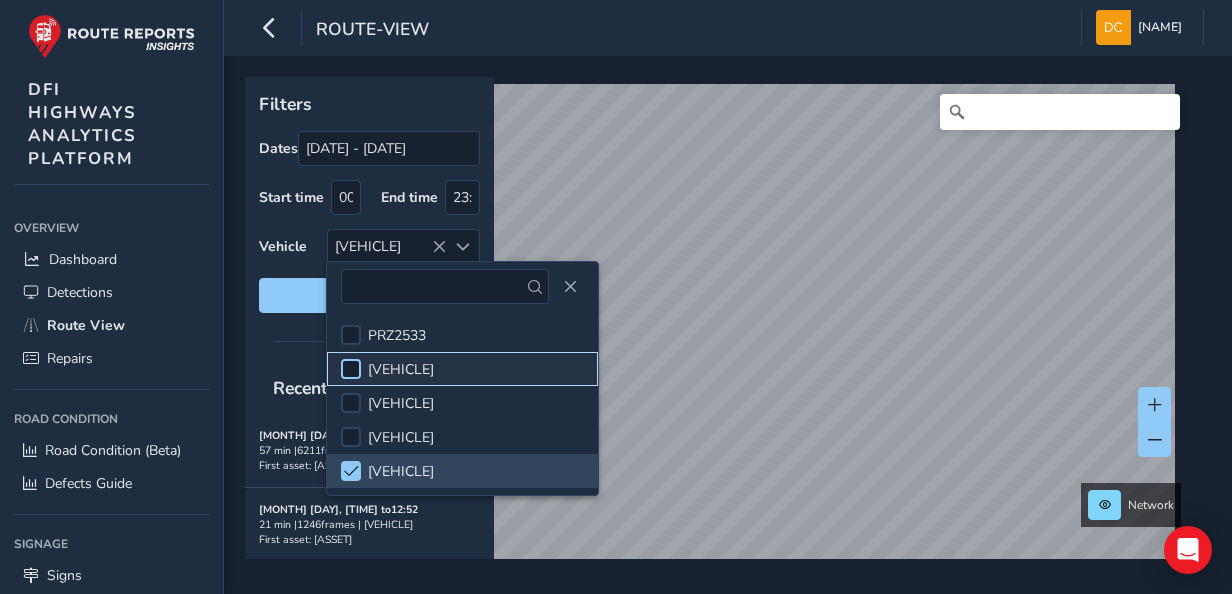 click at bounding box center (351, 369) 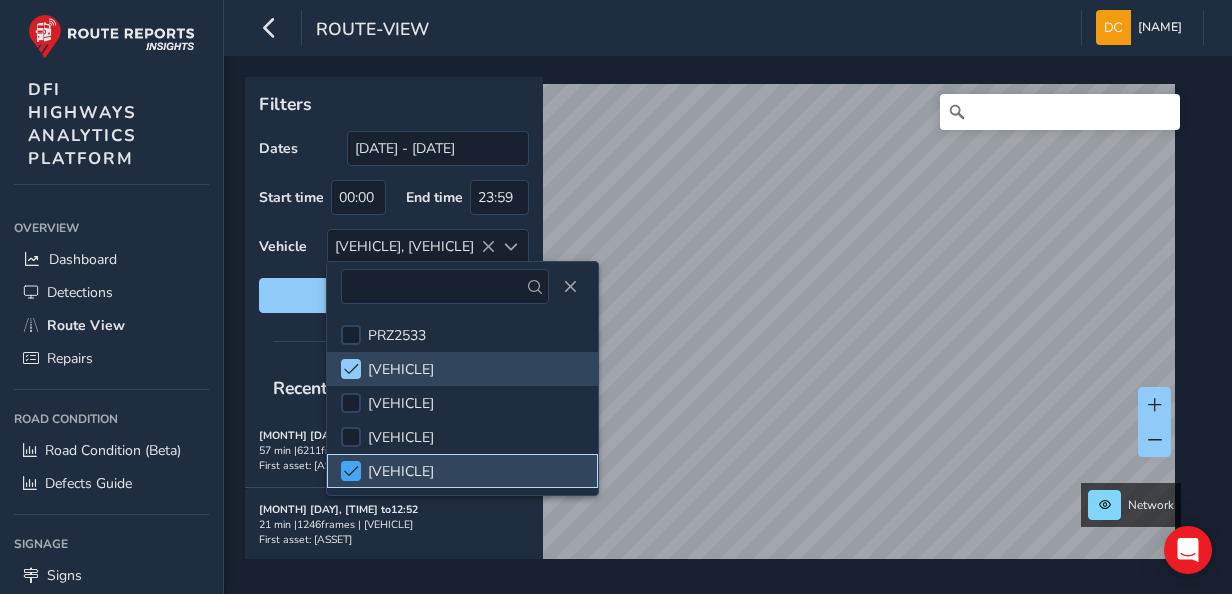 click at bounding box center (351, 471) 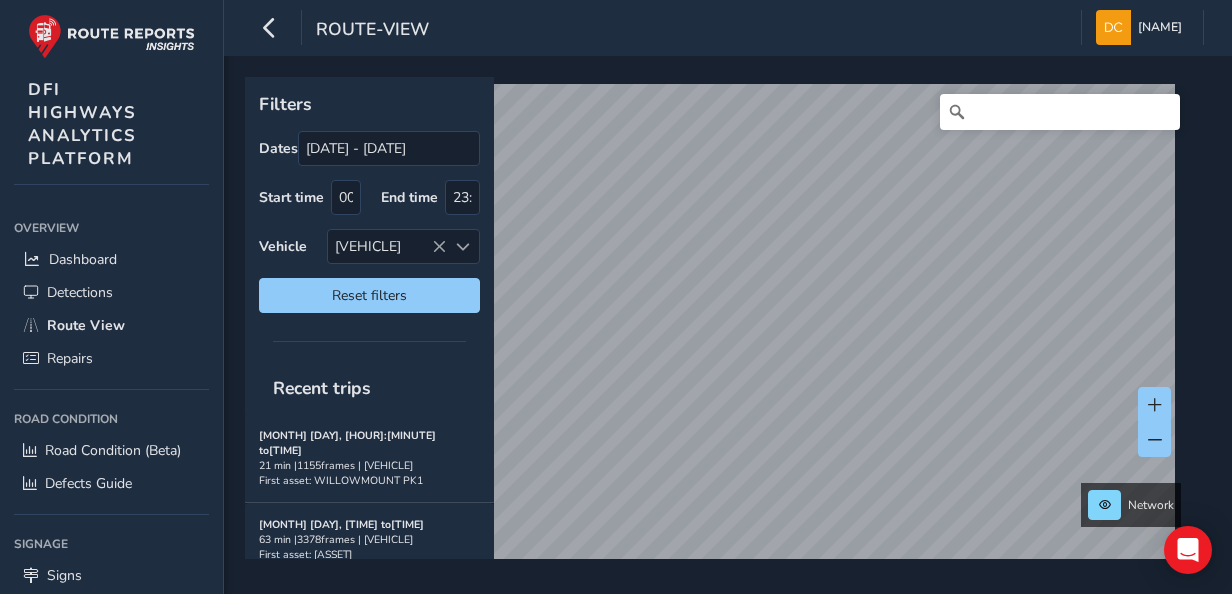 click on "Filters Dates [DATE] - [DATE] Start time [TIME] End time [TIME] Vehicle [VEHICLE] Reset filters Recent trips [MONTH] [DAY], [TIME]   to  [TIME] [NUMBER]   min |  [NUMBER]  frames    | [VEHICLE] First asset: [ASSET] [MONTH] [DAY], [TIME]   to  [TIME] [NUMBER]   min |  [NUMBER]  frames    | [VEHICLE] First asset: [ASSET] [MONTH] [DAY], [TIME]   to  [TIME] [NUMBER]   min |  [NUMBER]  frames    | [VEHICLE] First asset: [ASSET]       Network © Mapbox   © OpenStreetMap   Improve this map   © Maxar" at bounding box center [721, 318] 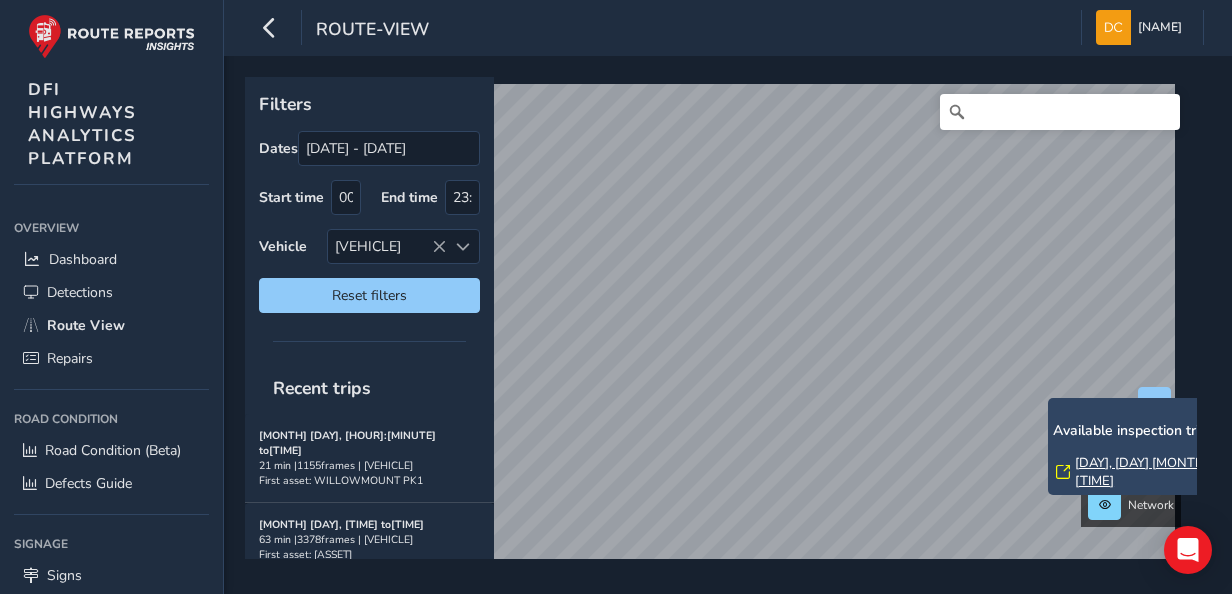 click on "x Available inspection trips: [DAY], [DAY] [MONTH], [TIME]" at bounding box center (1148, 446) 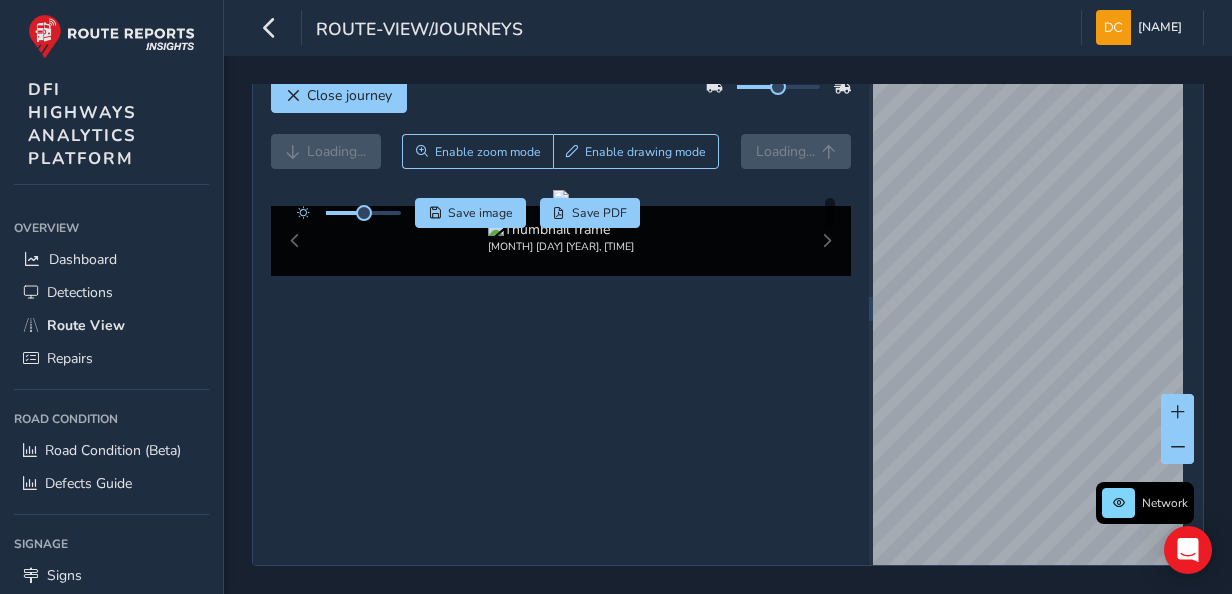 scroll, scrollTop: 98, scrollLeft: 0, axis: vertical 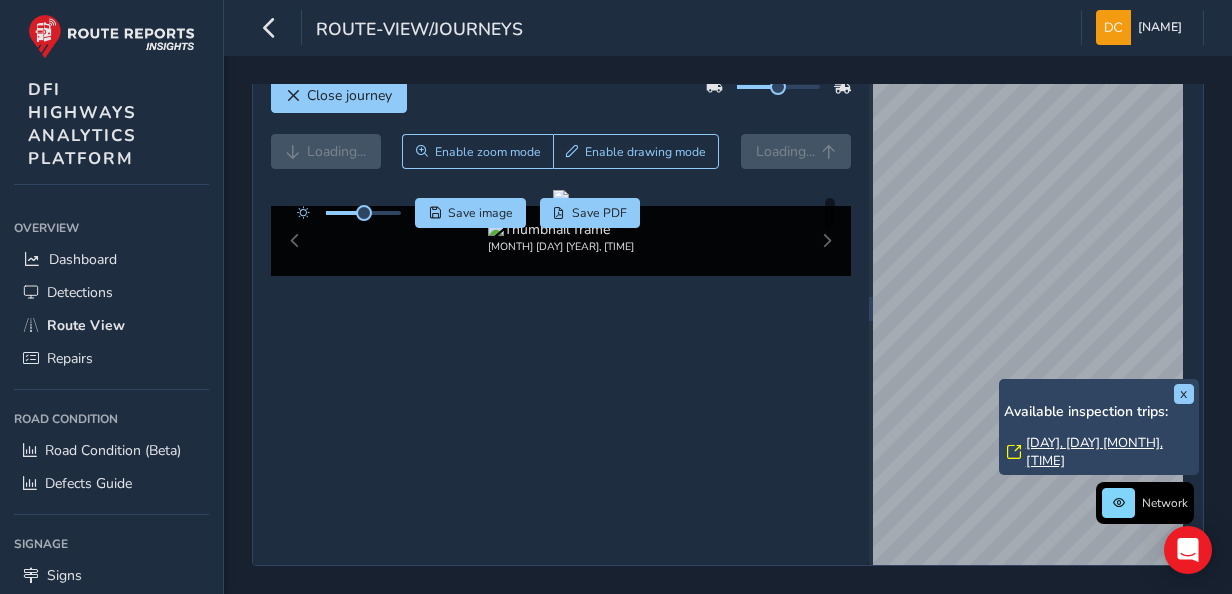 click on "[DAY], [DAY] [MONTH], [TIME]" at bounding box center (1110, 452) 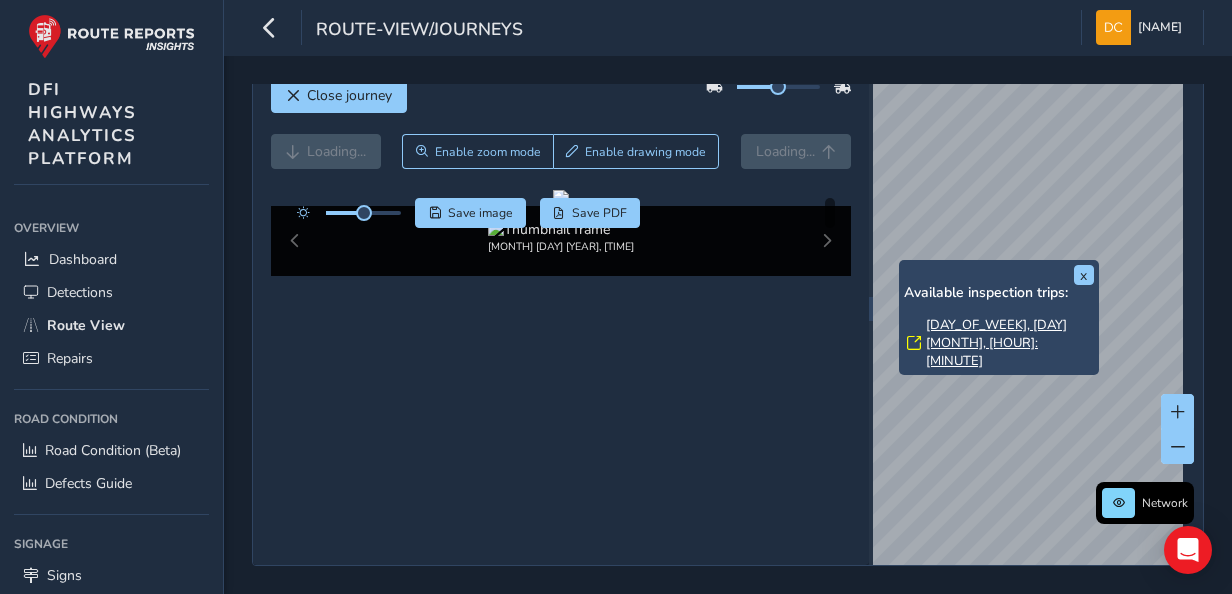 click on "x Available inspection trips: [DAY], [DAY] [MONTH], [TIME]" at bounding box center (999, 317) 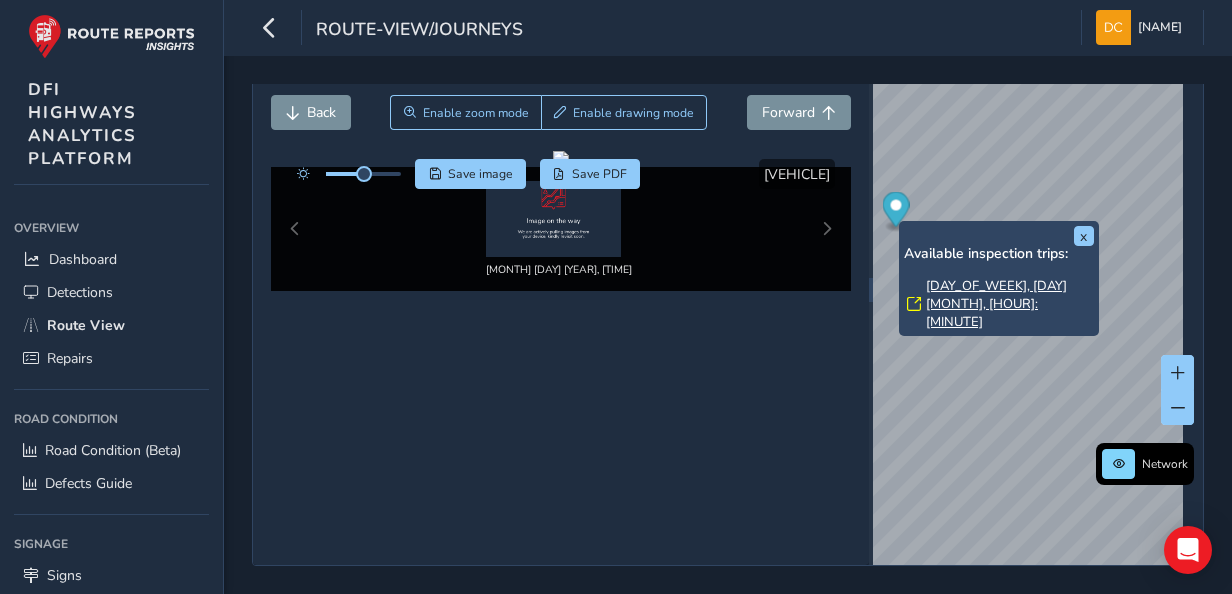 scroll, scrollTop: 70, scrollLeft: 0, axis: vertical 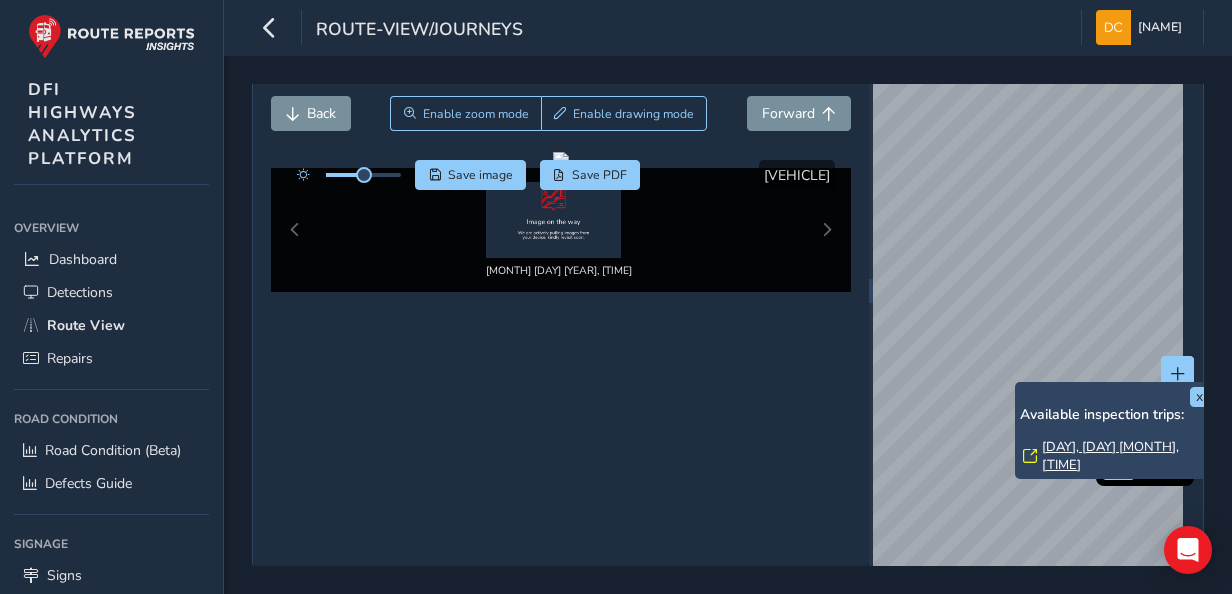 click on "[DAY], [DAY] [MONTH], [TIME]" at bounding box center (1126, 456) 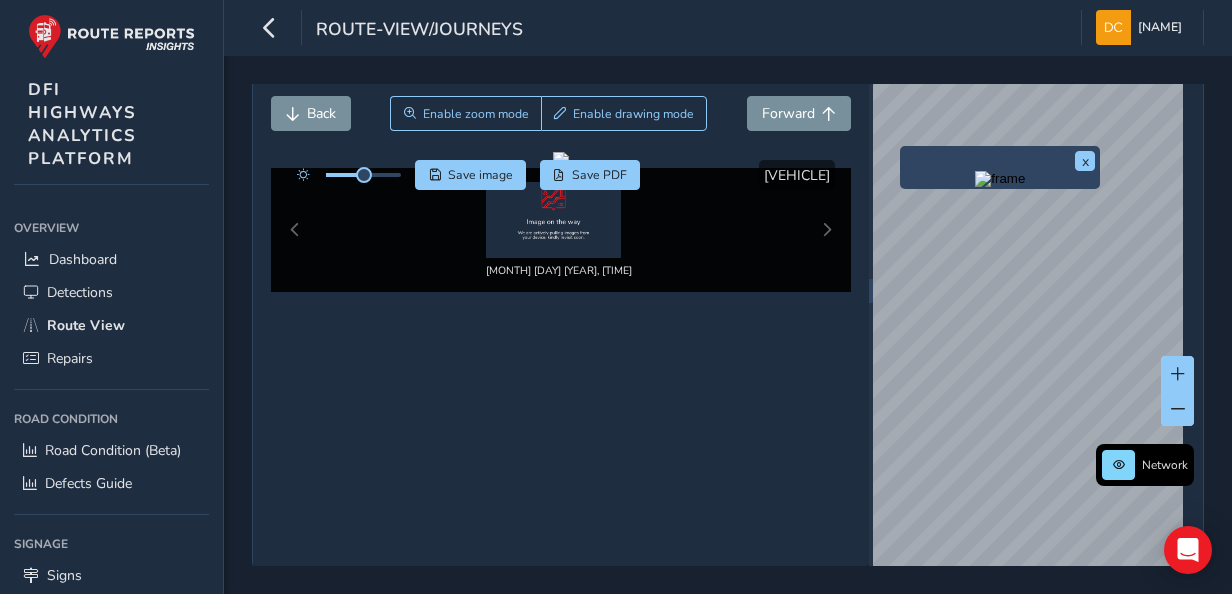click on "x" at bounding box center [1000, 167] 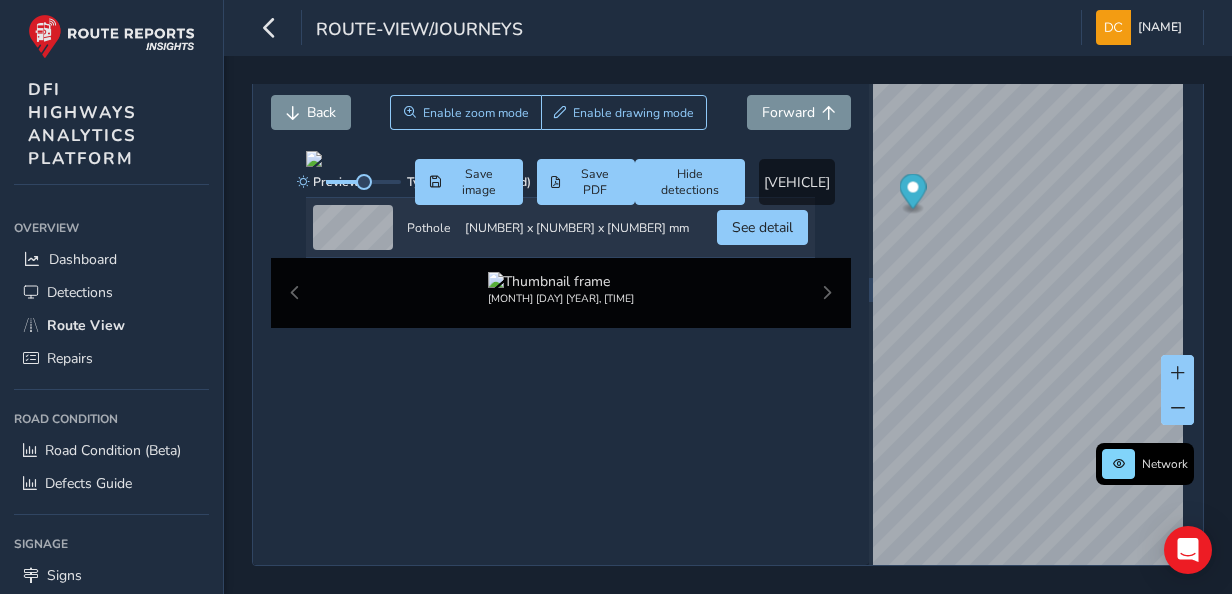 scroll, scrollTop: 0, scrollLeft: 0, axis: both 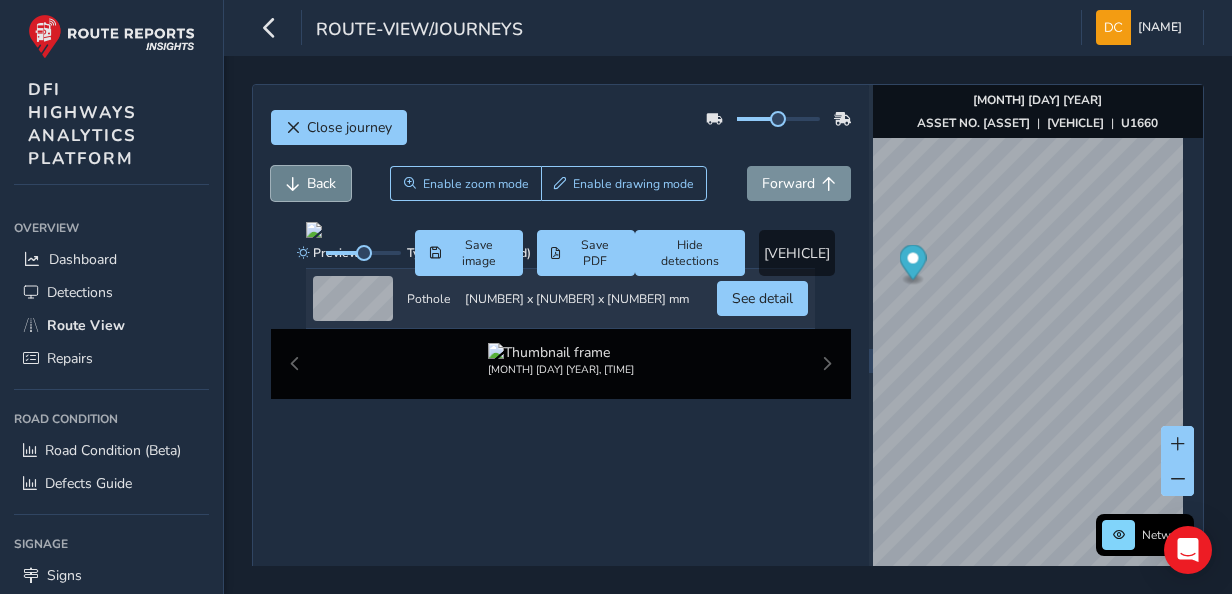 click on "Back" at bounding box center (321, 183) 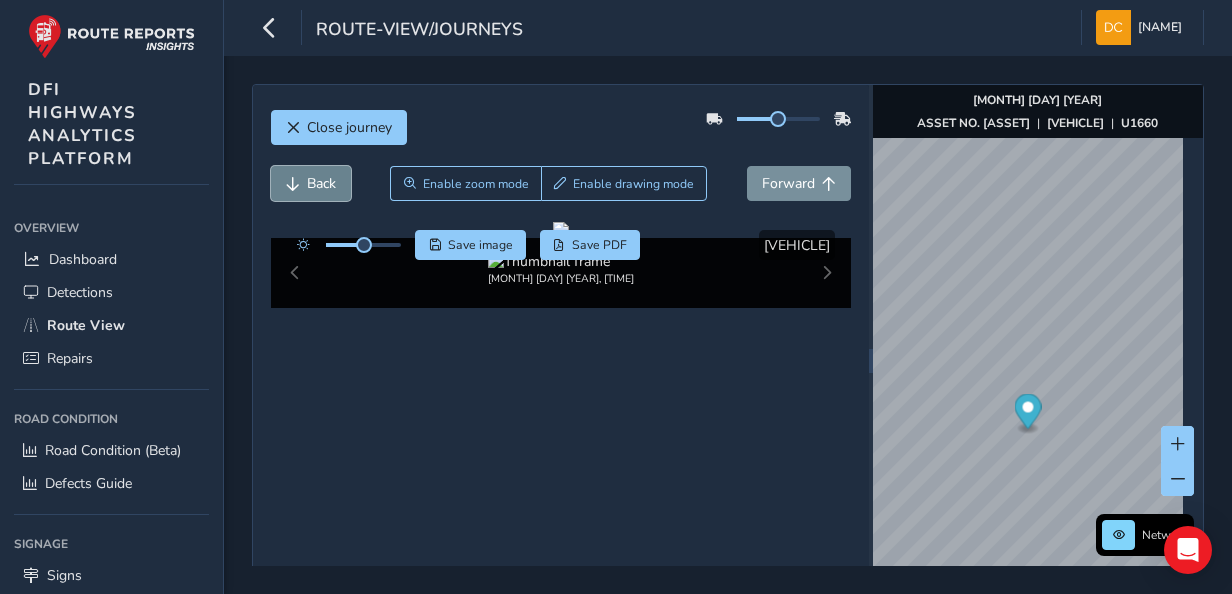 click on "Back" at bounding box center (321, 183) 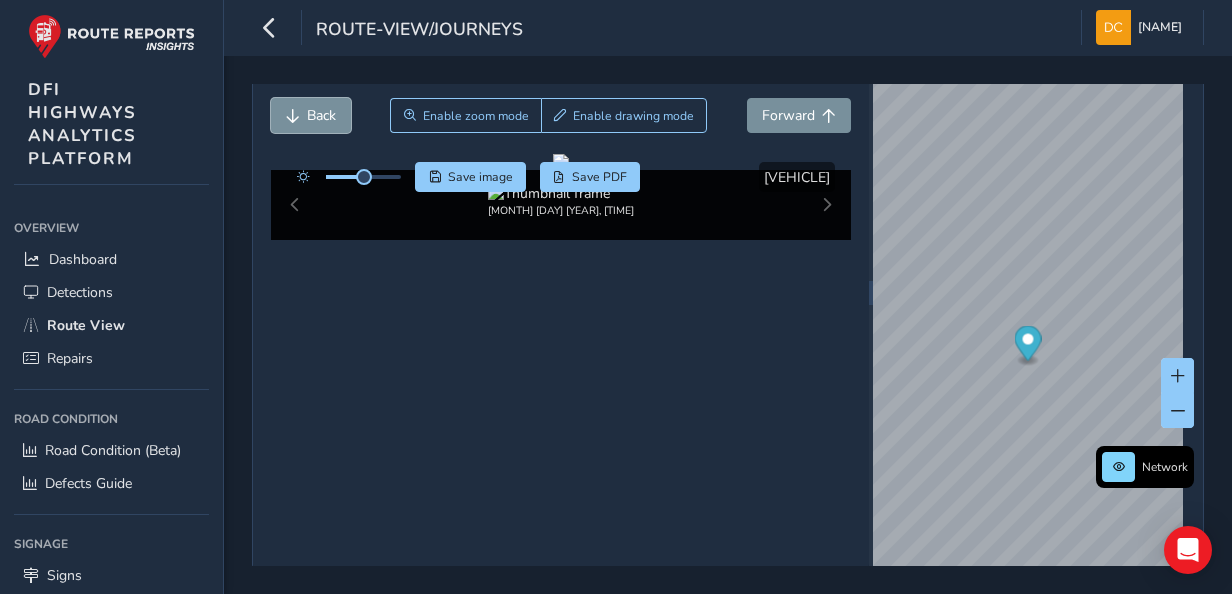 scroll, scrollTop: 98, scrollLeft: 0, axis: vertical 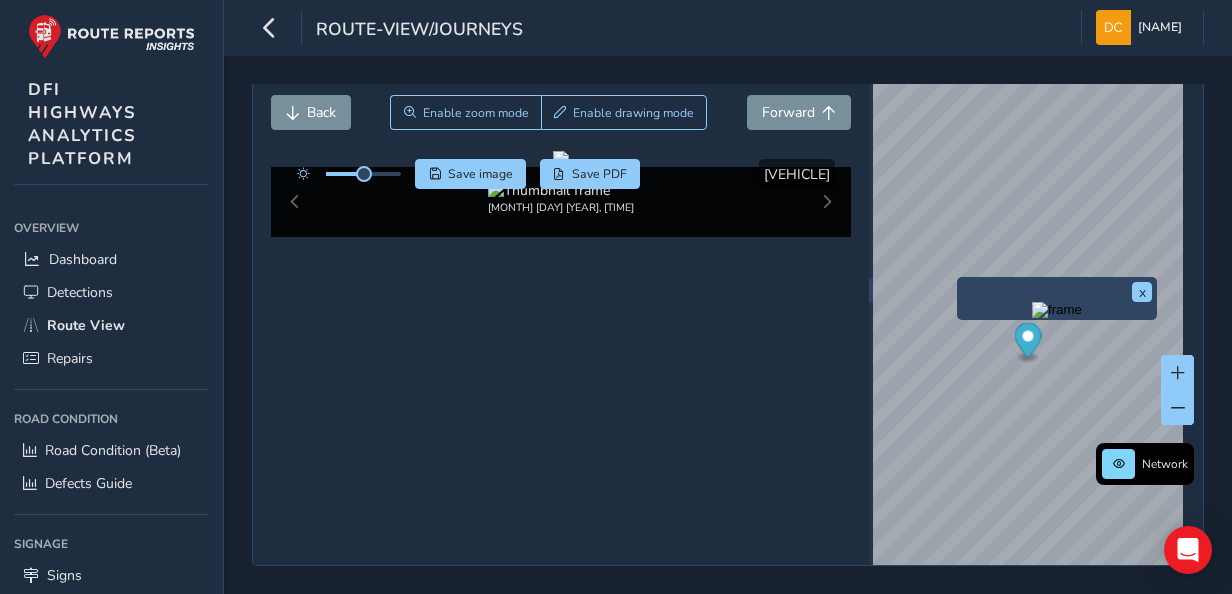 click on "x" at bounding box center [1057, 298] 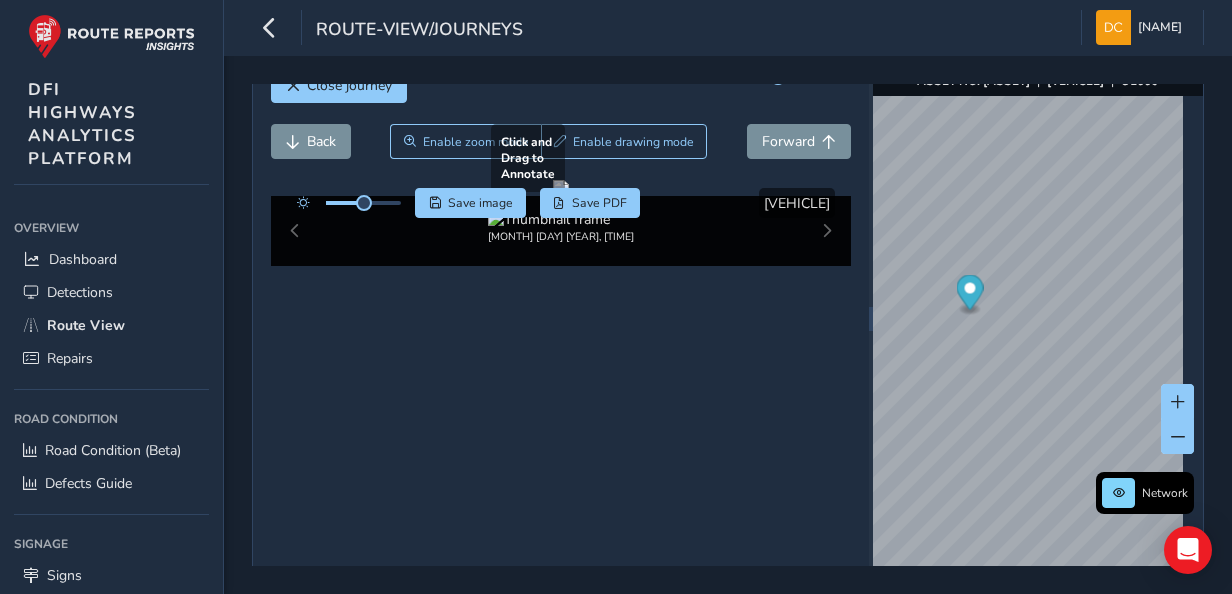 scroll, scrollTop: 0, scrollLeft: 0, axis: both 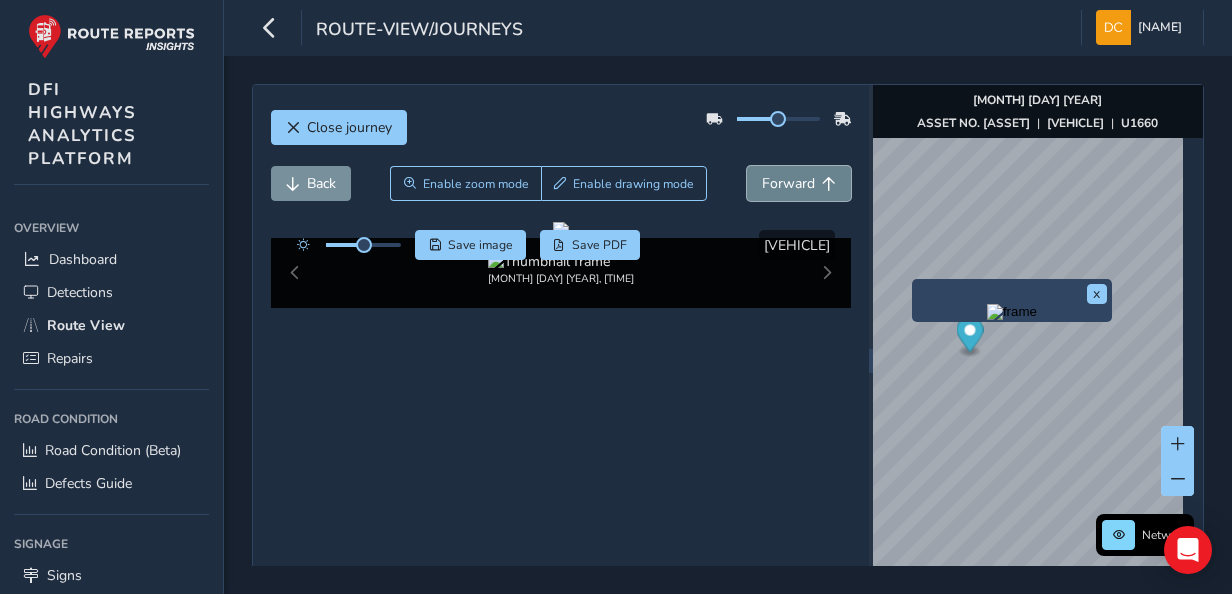click on "Forward" at bounding box center (788, 183) 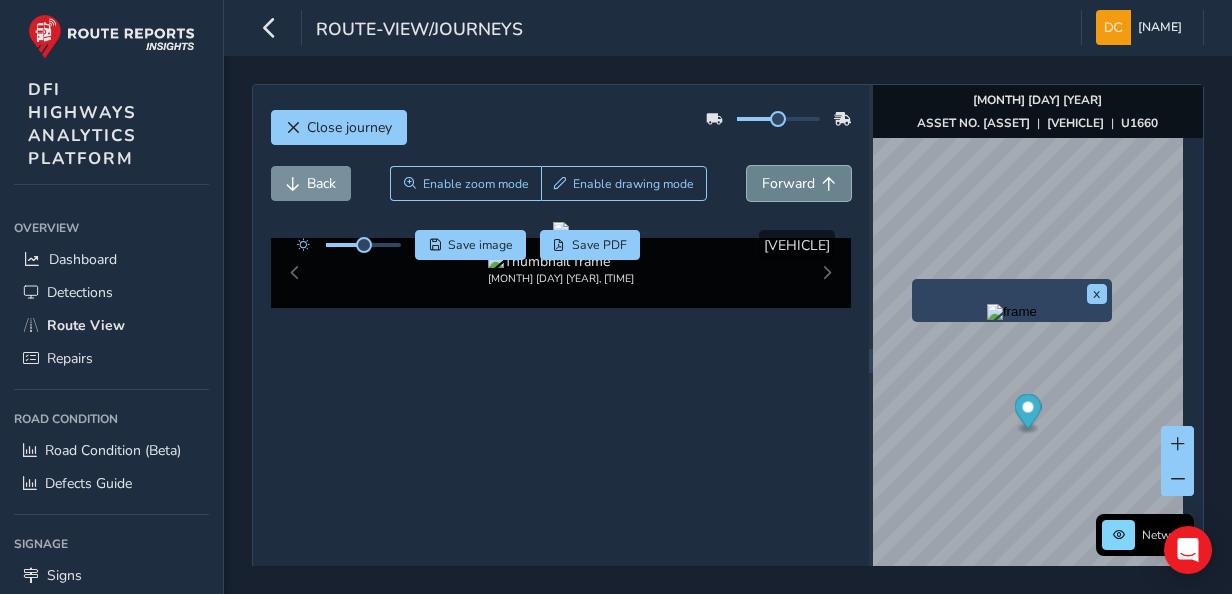 click on "Forward" at bounding box center [788, 183] 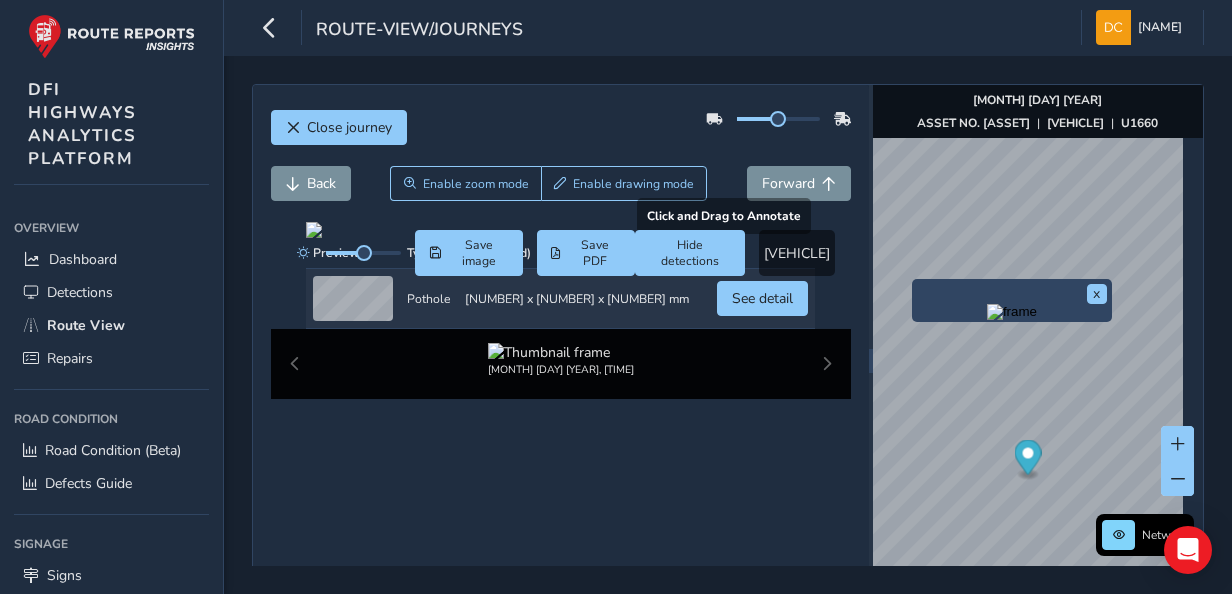 click at bounding box center [560, 230] 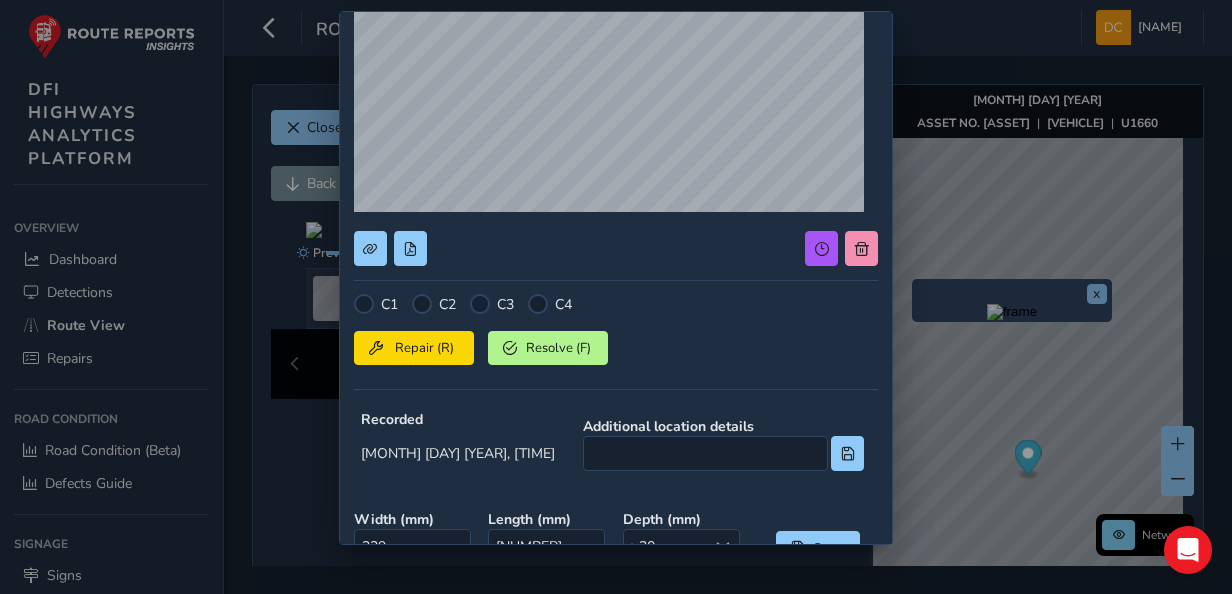 scroll, scrollTop: 269, scrollLeft: 0, axis: vertical 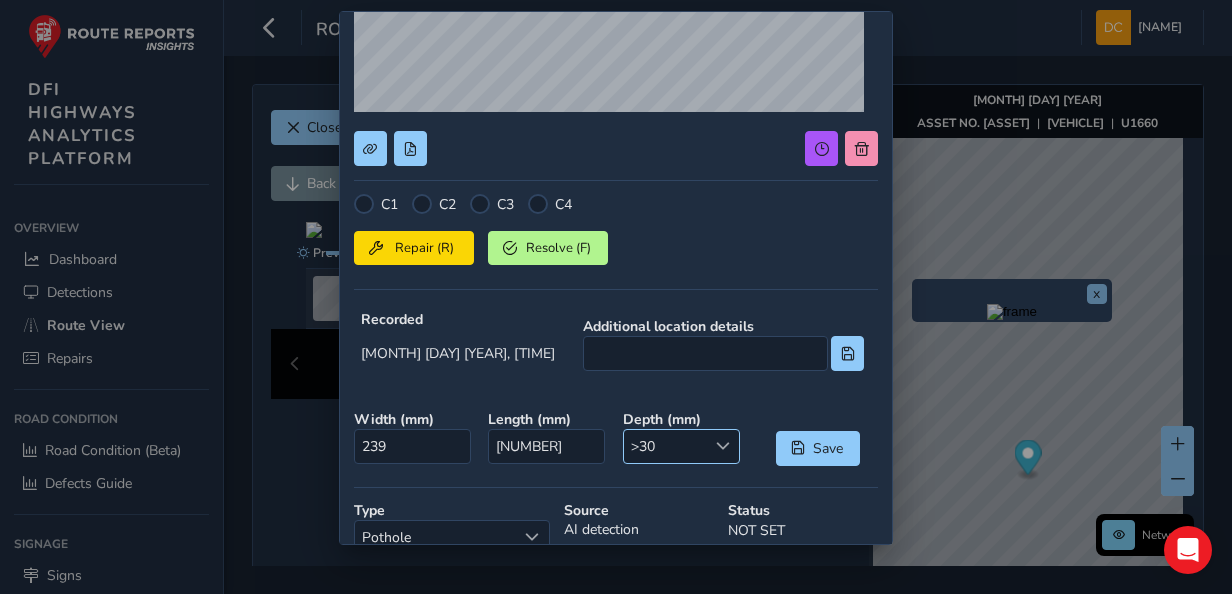 click at bounding box center (723, 446) 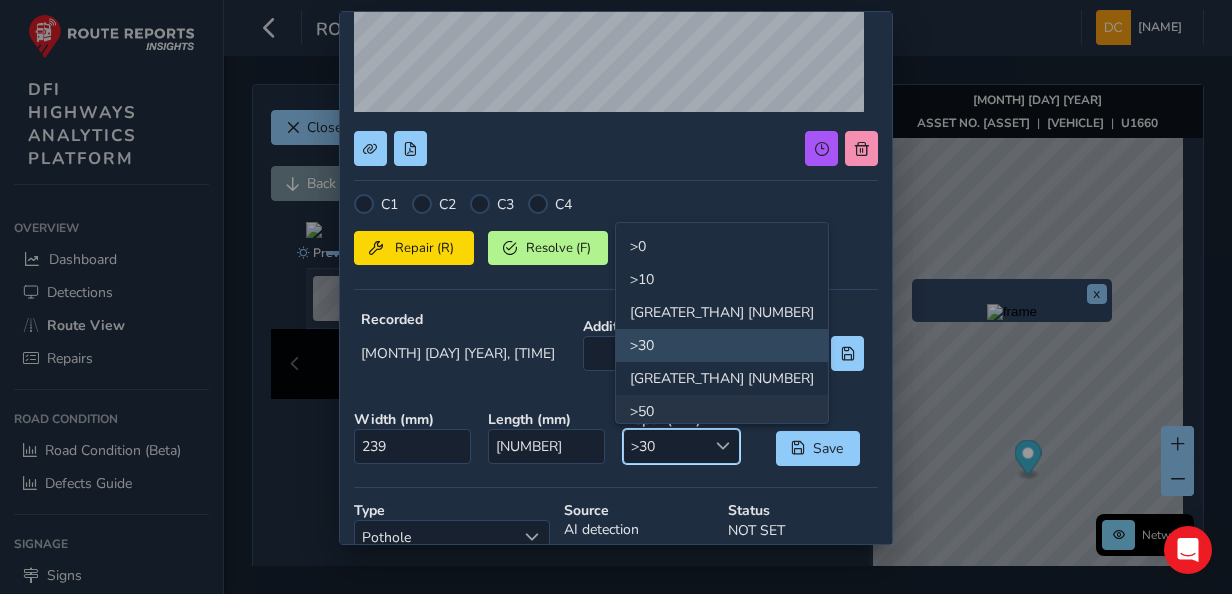 click on ">50" at bounding box center (722, 411) 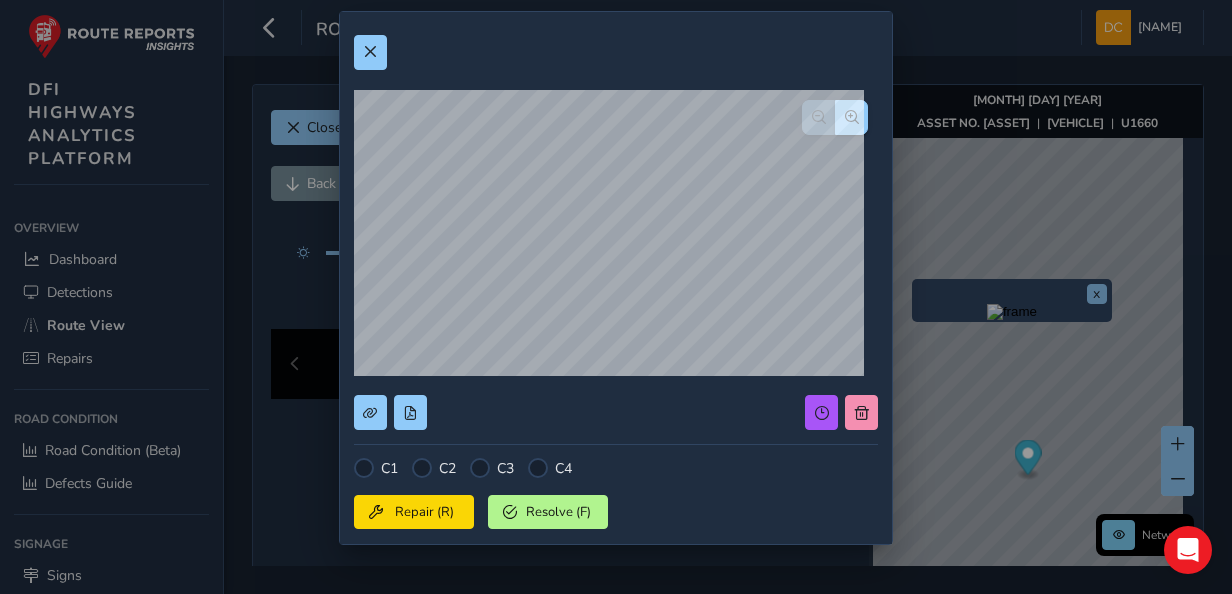 scroll, scrollTop: 0, scrollLeft: 0, axis: both 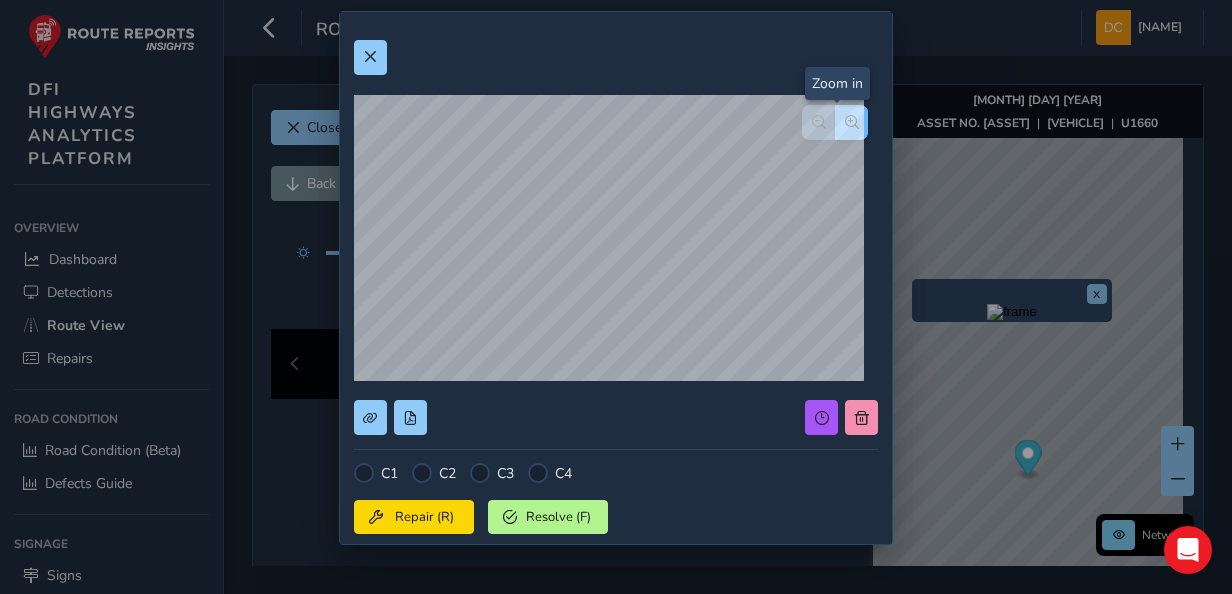 click at bounding box center [851, 122] 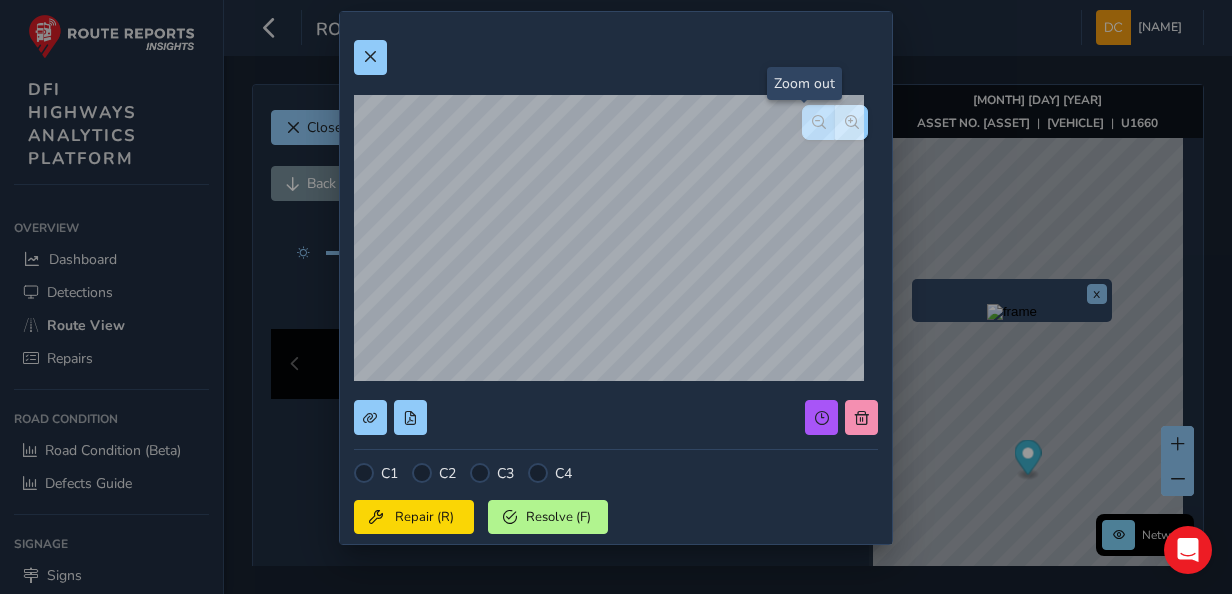 click at bounding box center (819, 122) 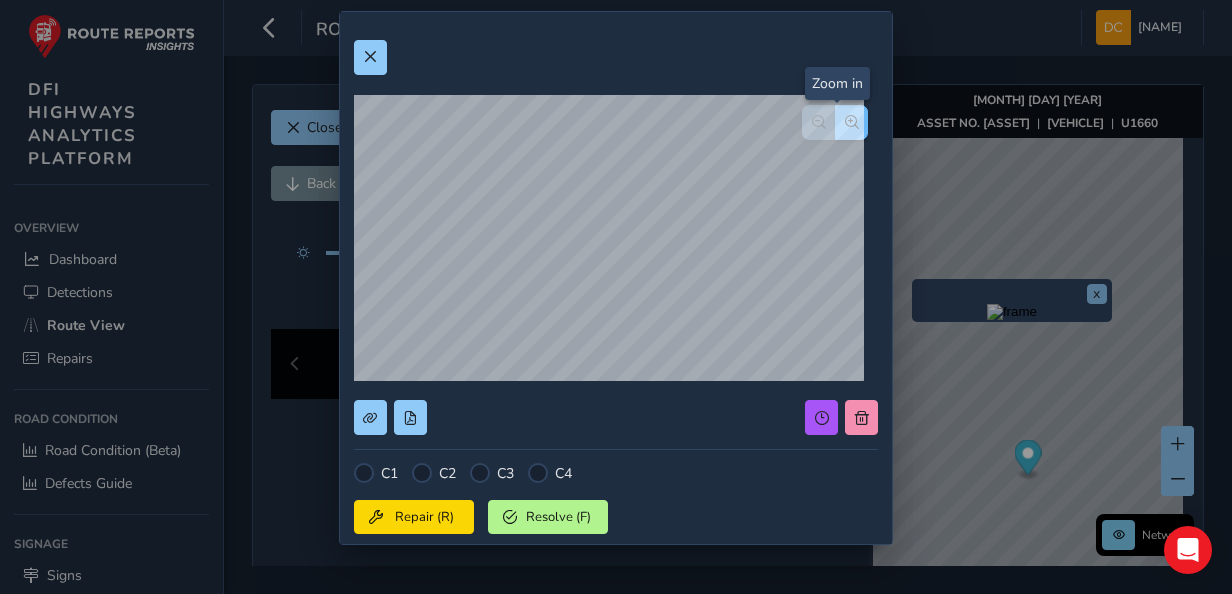 click at bounding box center (852, 122) 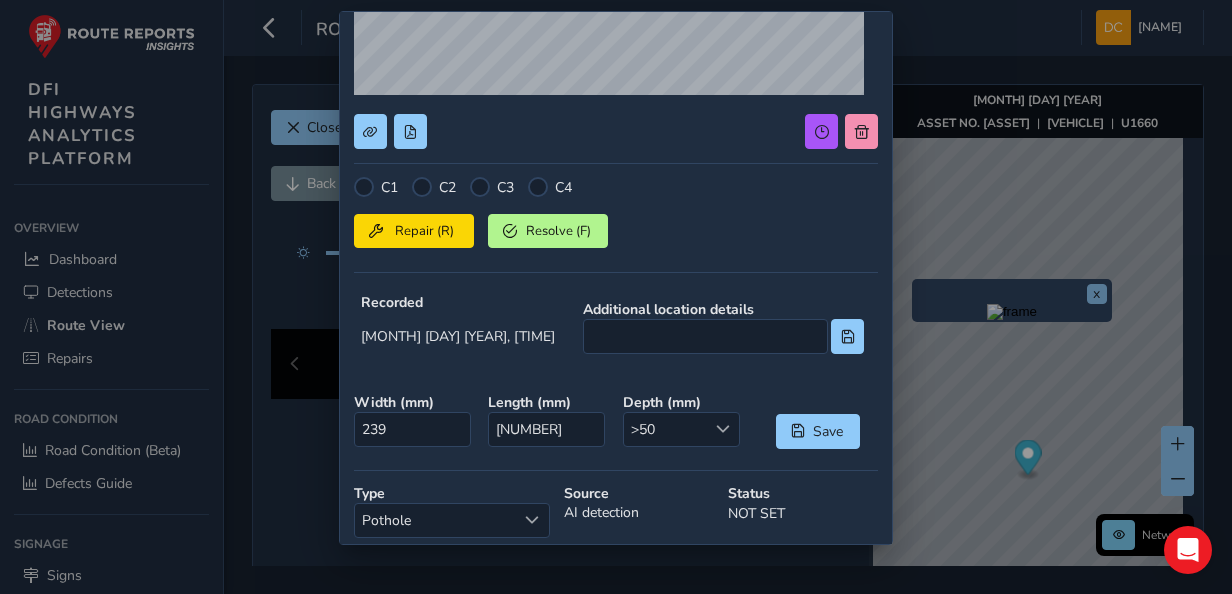 scroll, scrollTop: 400, scrollLeft: 0, axis: vertical 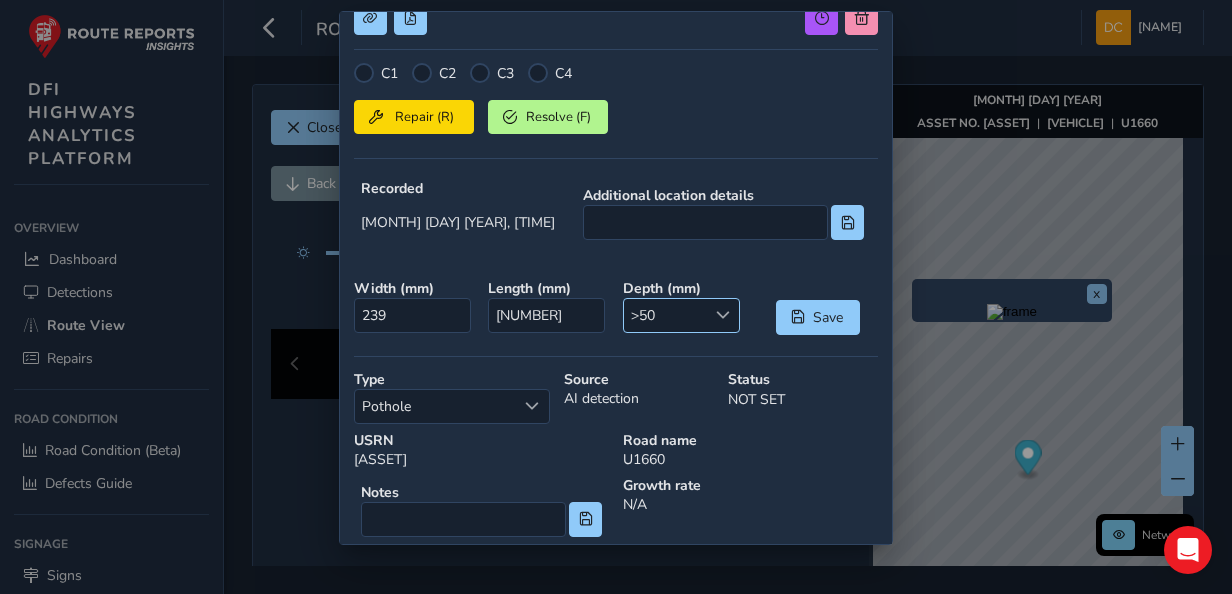 click at bounding box center [723, 315] 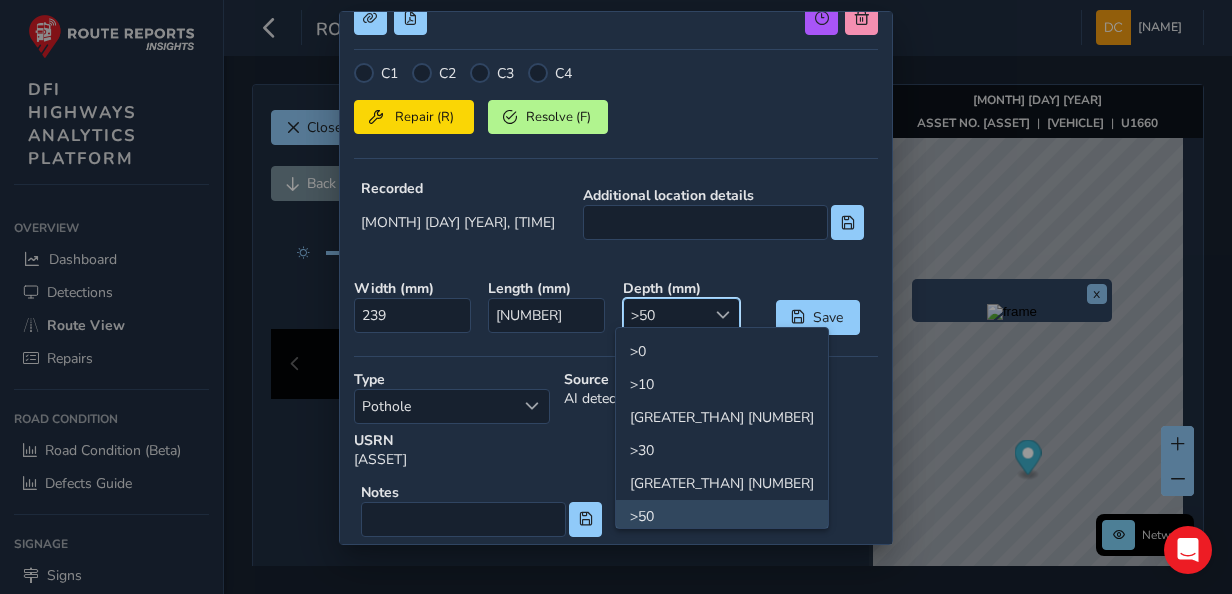 scroll, scrollTop: 3, scrollLeft: 0, axis: vertical 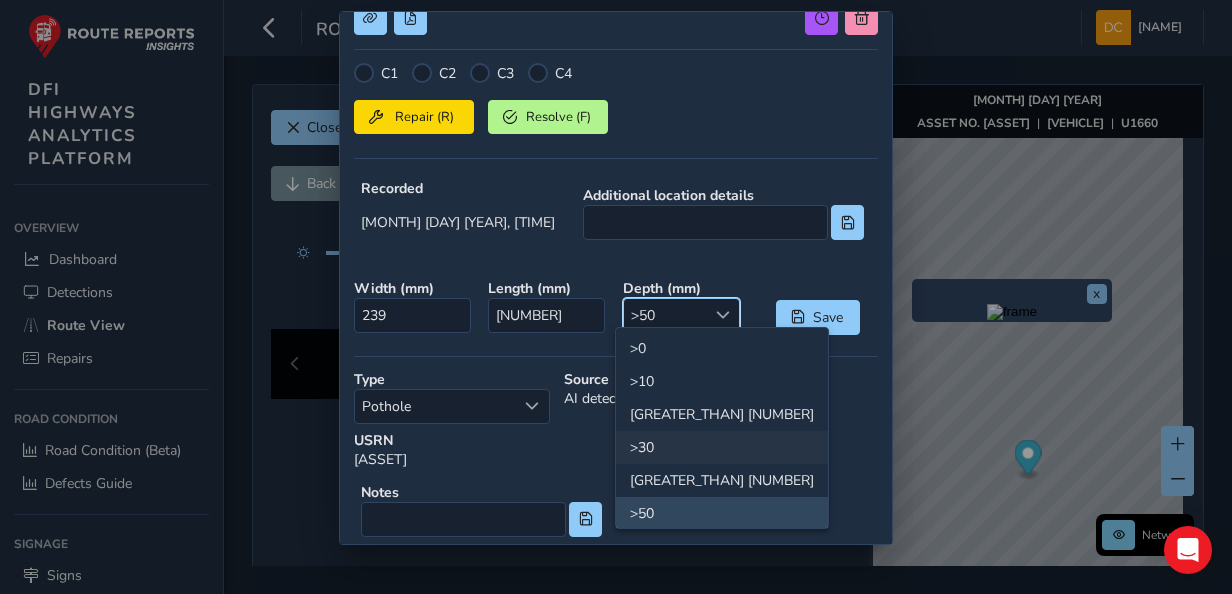 click on ">30" at bounding box center (722, 447) 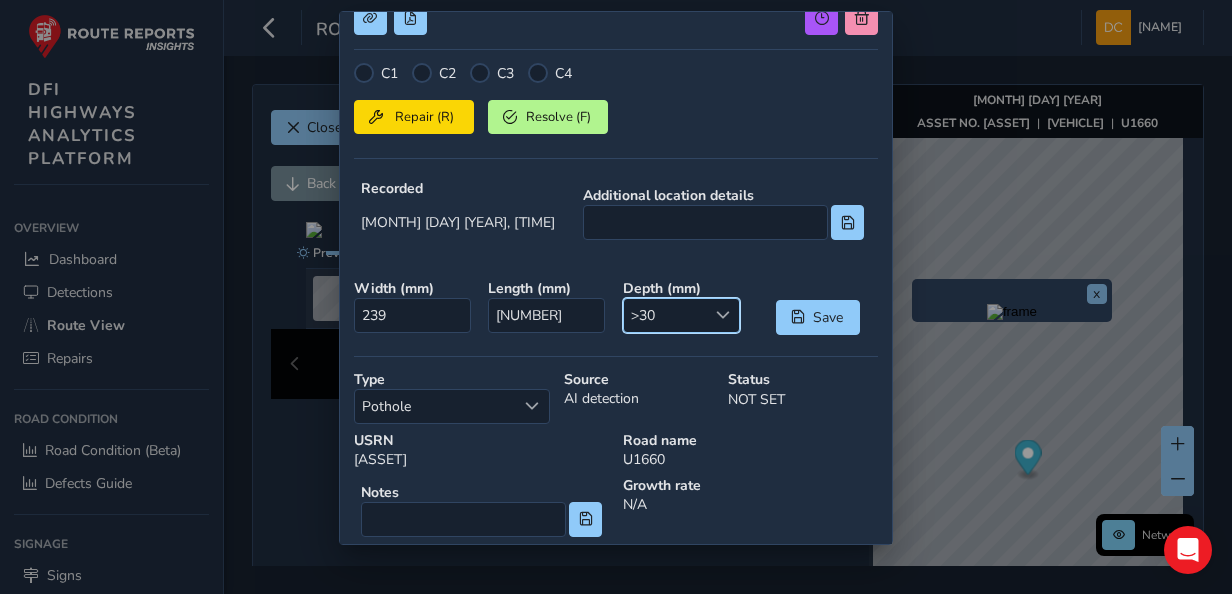 click at bounding box center (723, 315) 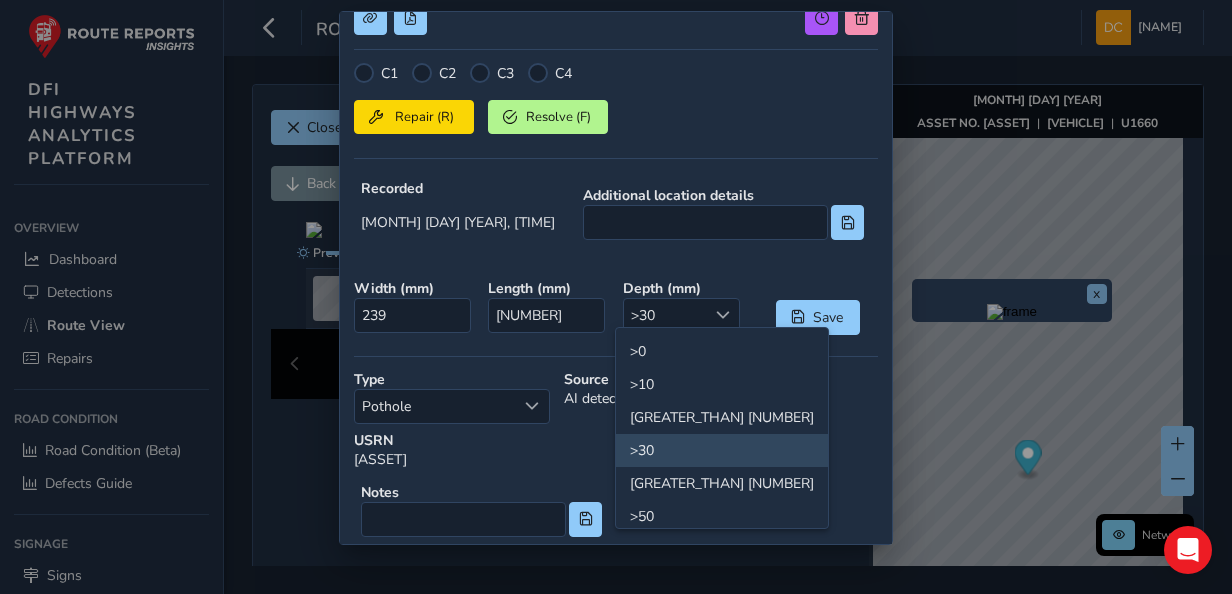 click on ">30" at bounding box center [722, 450] 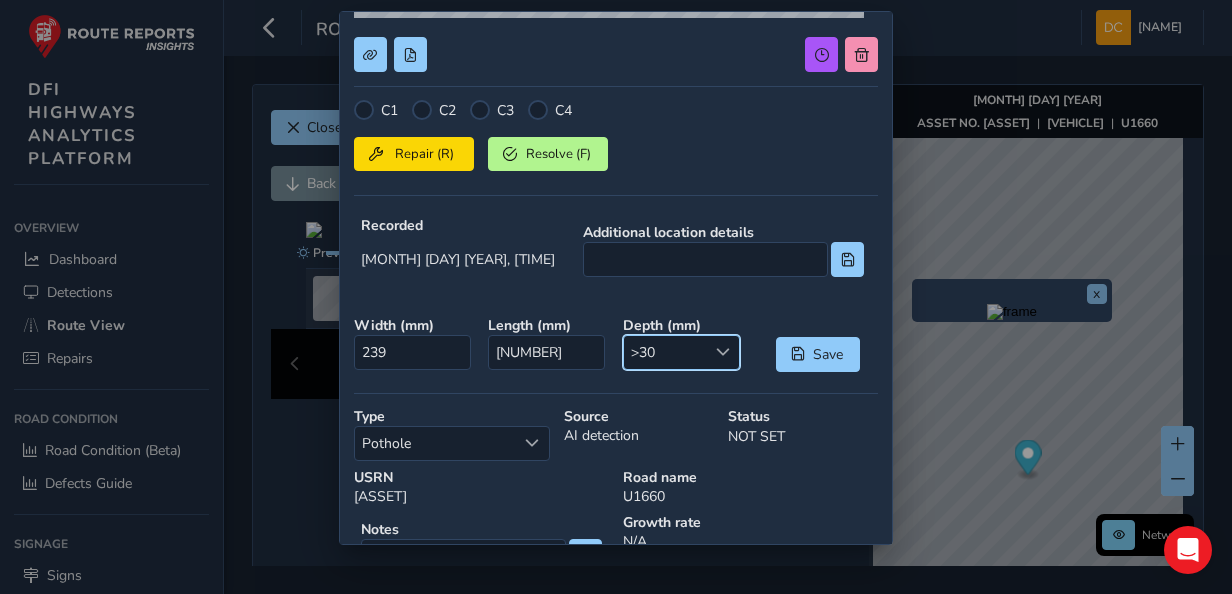 scroll, scrollTop: 400, scrollLeft: 0, axis: vertical 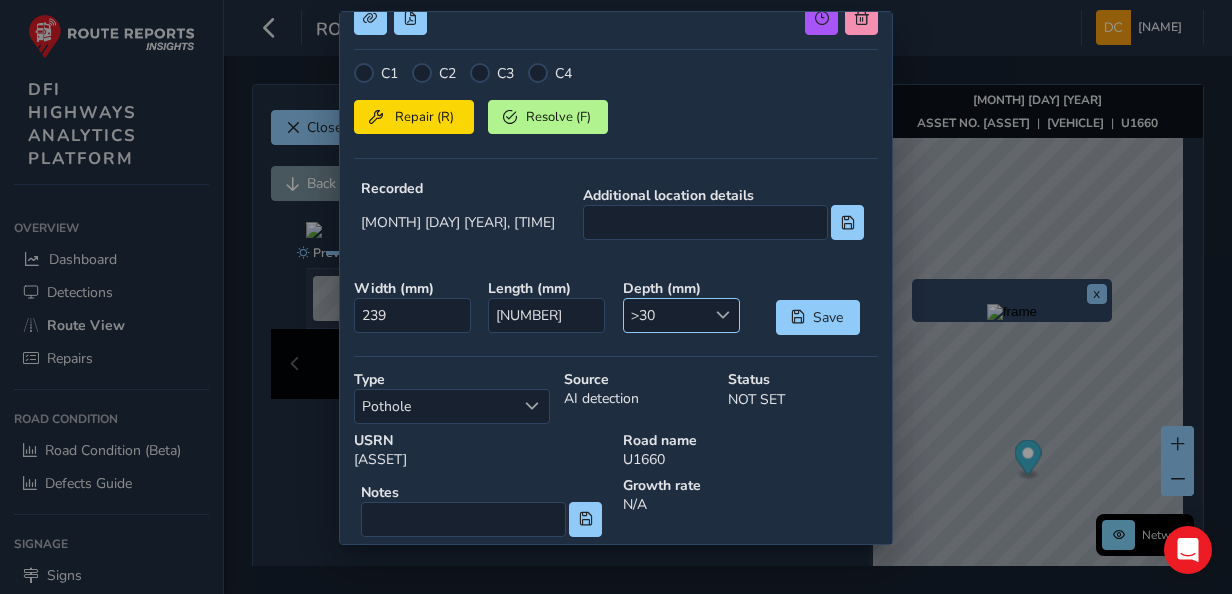click at bounding box center [722, 315] 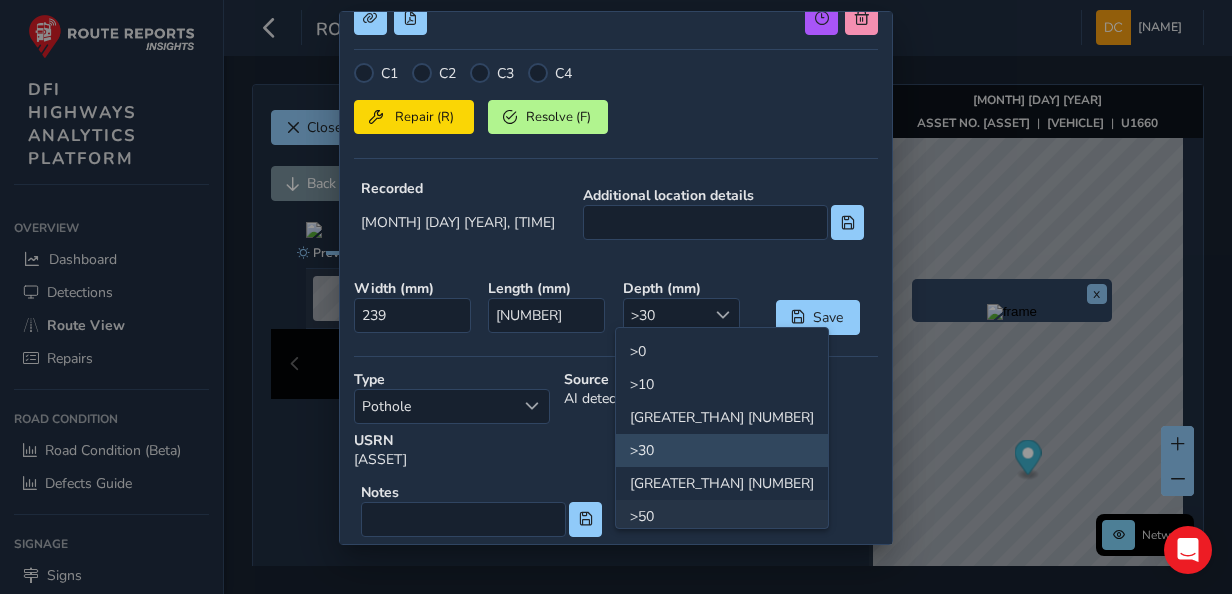click on ">50" at bounding box center [722, 516] 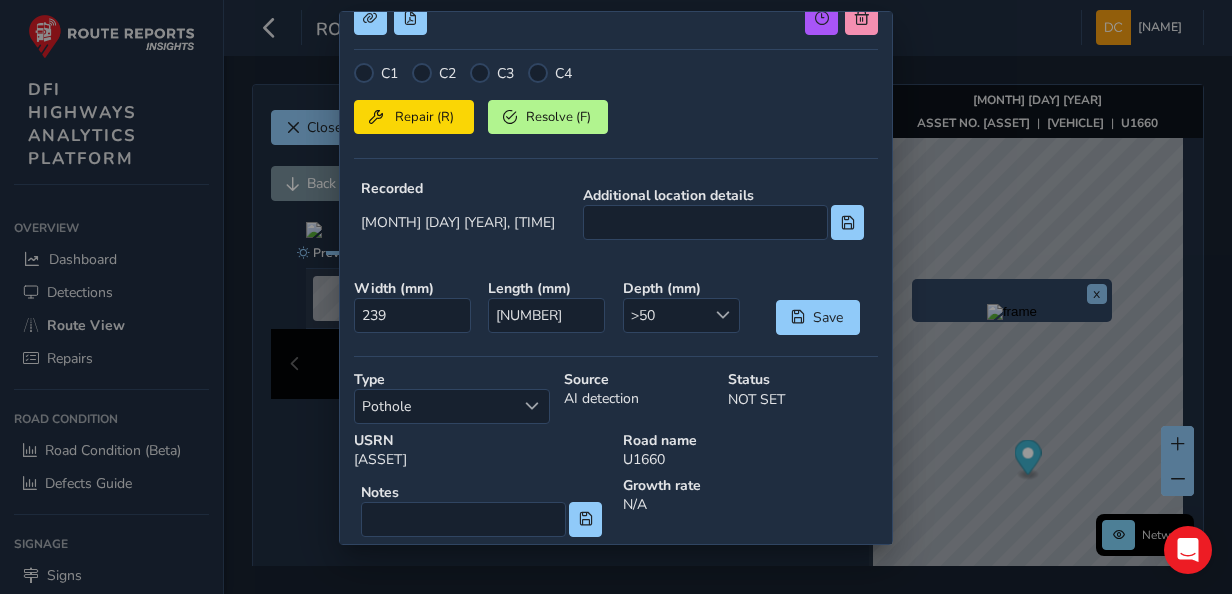 click on "C1 C2 C3 C4 Repair (R) Resolve (F) Recorded [MONTH] [DAY] [YEAR], [TIME] Additional location details   Width ( mm ) [NUMBER] Length ( mm ) [NUMBER] Depth ( mm ) [GREATER_THAN] [NUMBER] [GREATER_THAN] [NUMBER] Save Type Pothole Pothole Source AI detection Status NOT SET USRN [ASSET] Road name  [ASSET] Notes   Growth rate N/A Defect History" at bounding box center (616, 297) 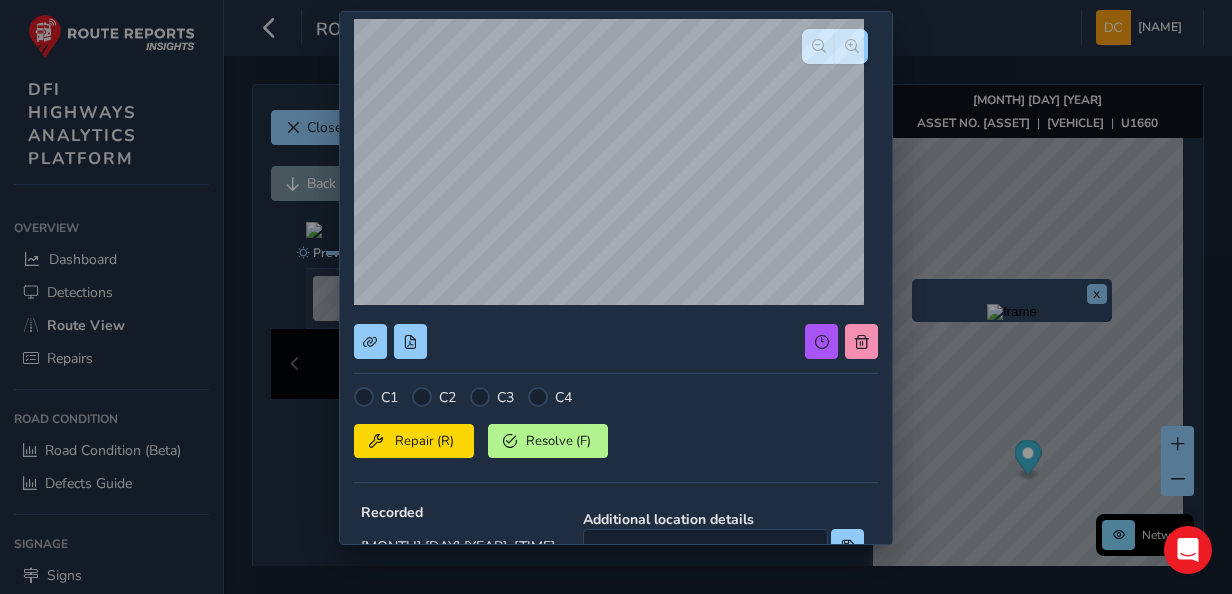 scroll, scrollTop: 0, scrollLeft: 0, axis: both 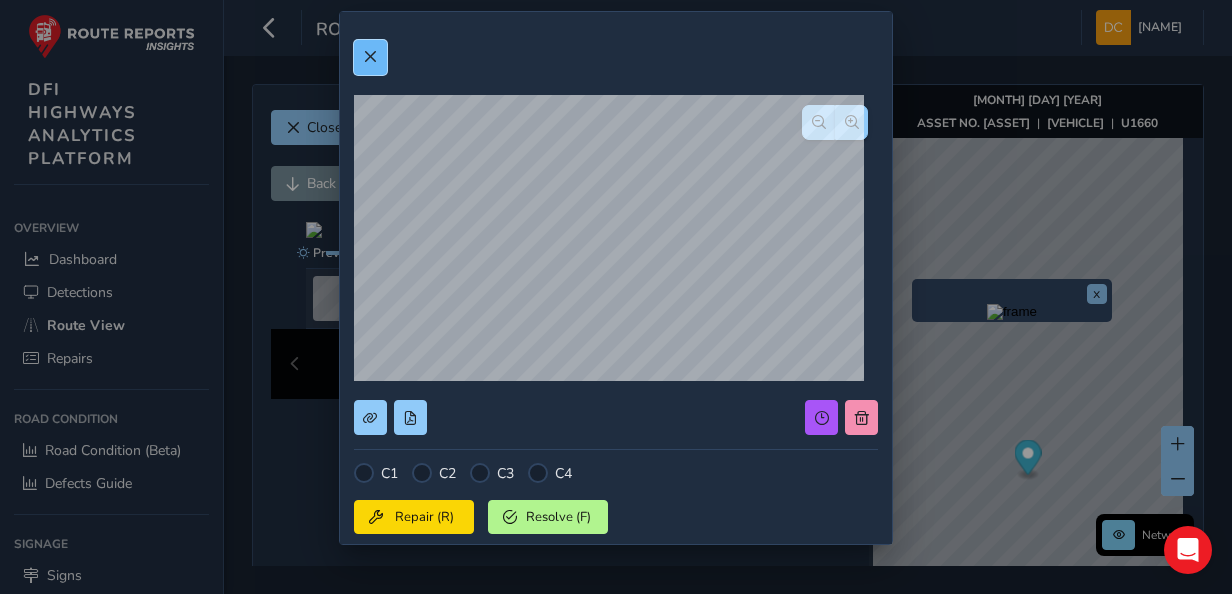 click at bounding box center (370, 57) 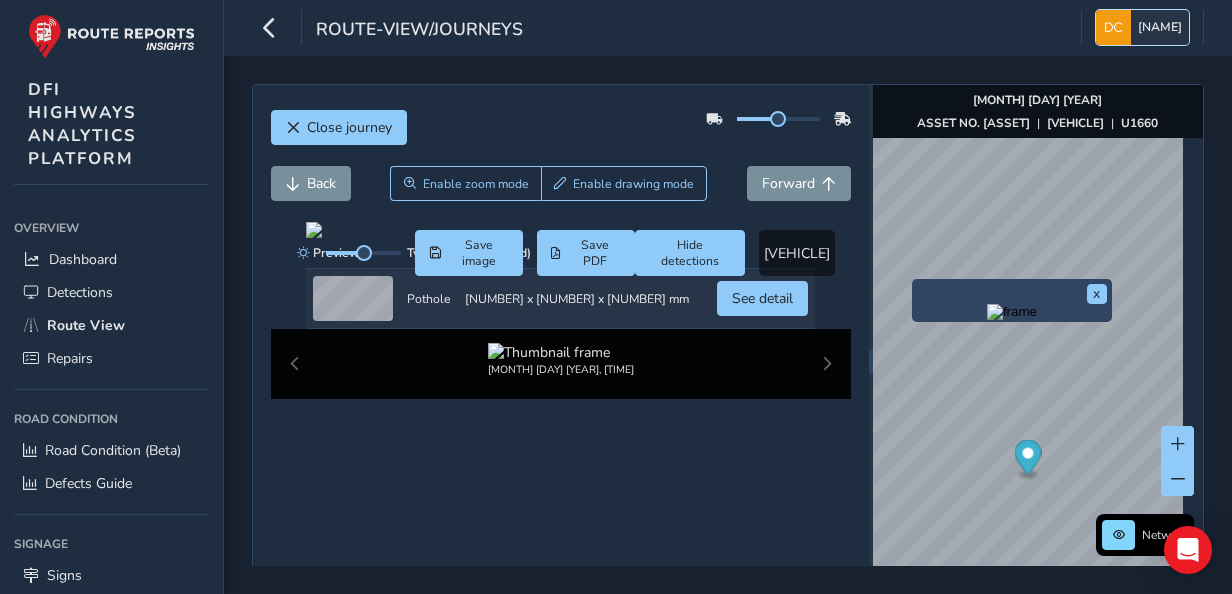 click on "[NAME]" at bounding box center (1160, 27) 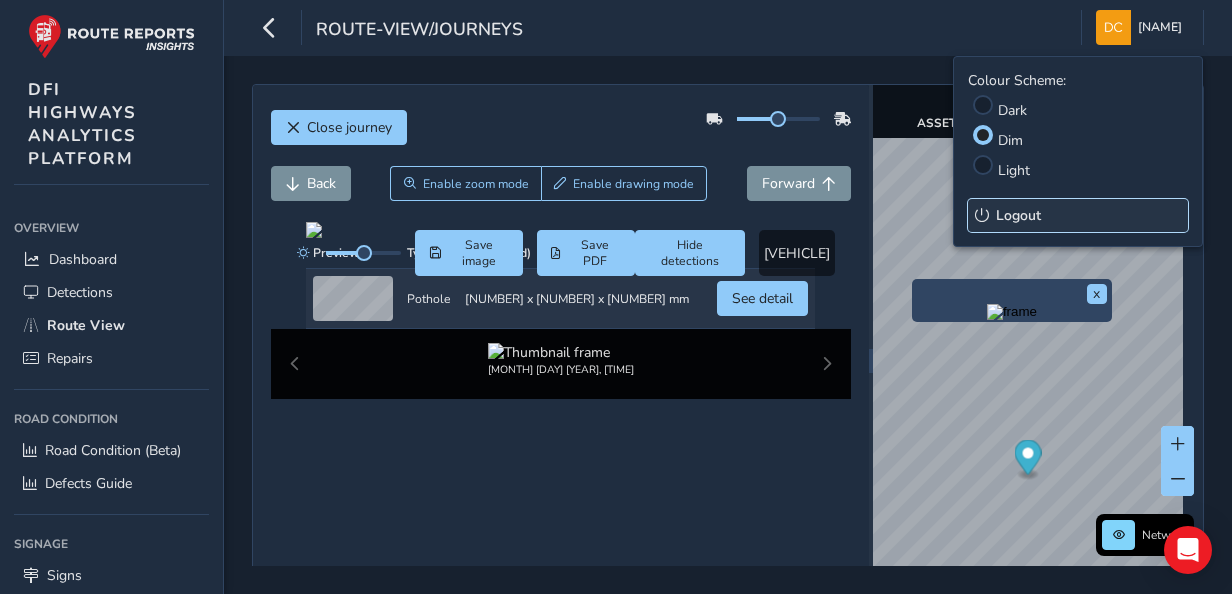 click on "Logout" at bounding box center (1018, 215) 